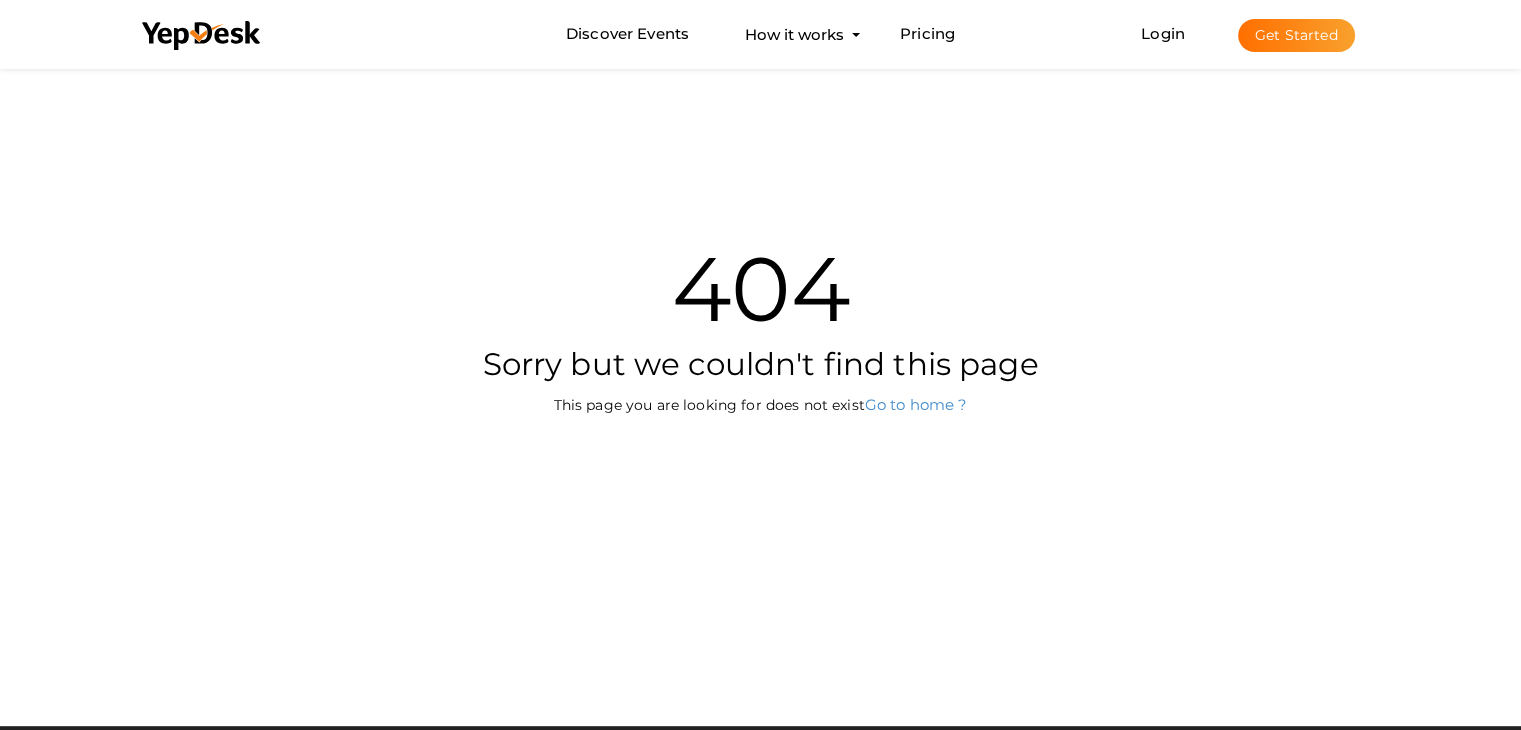 scroll, scrollTop: 0, scrollLeft: 0, axis: both 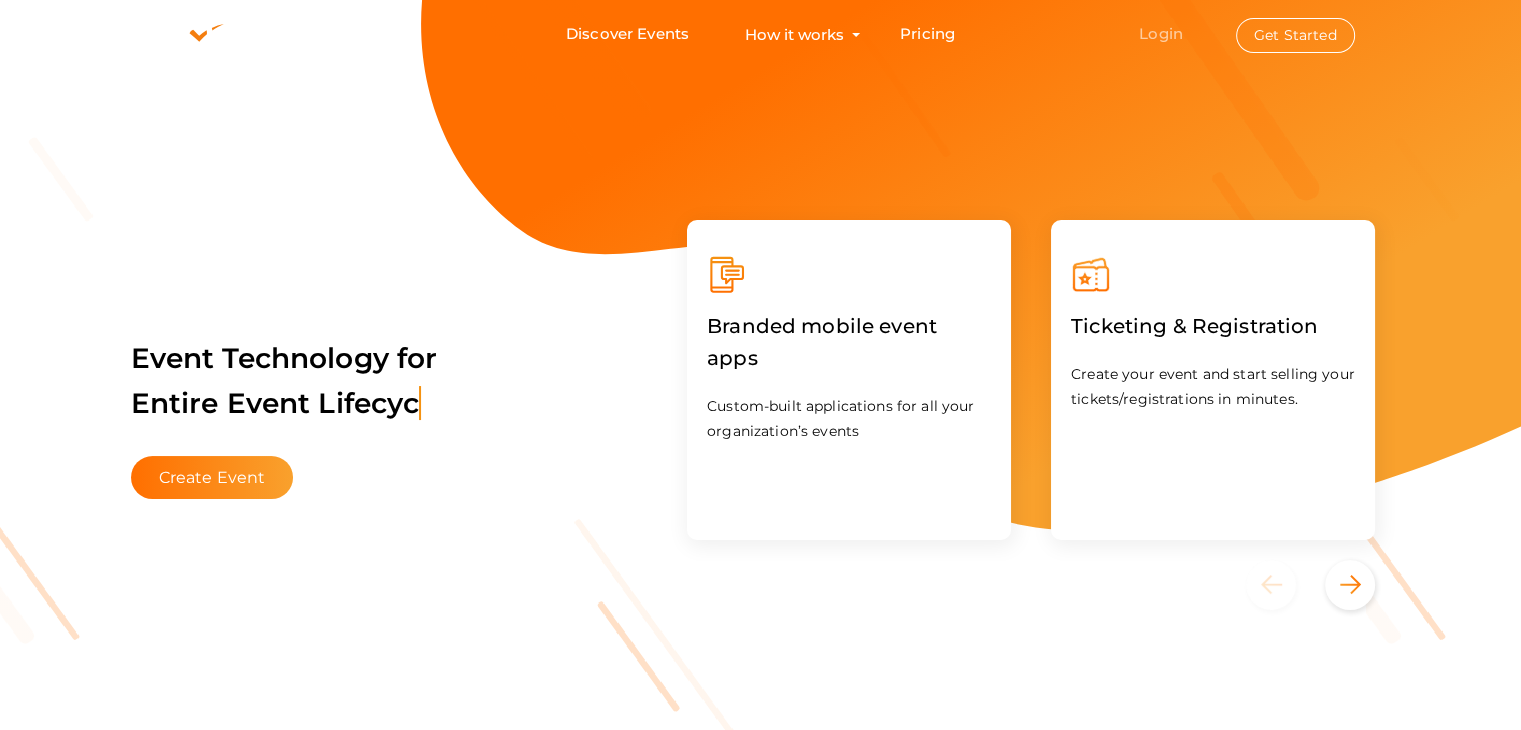 click on "Login" at bounding box center [1161, 33] 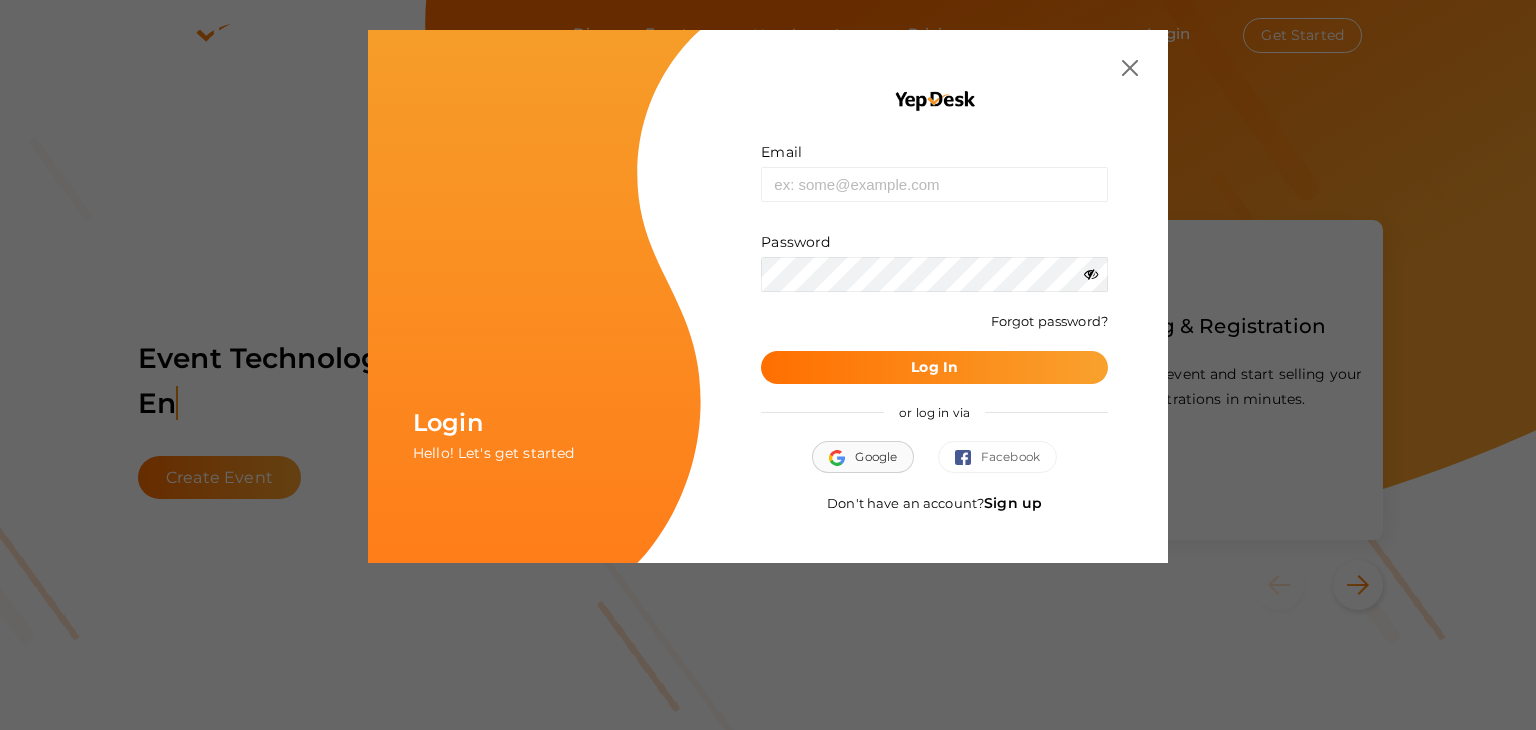 click at bounding box center (842, 458) 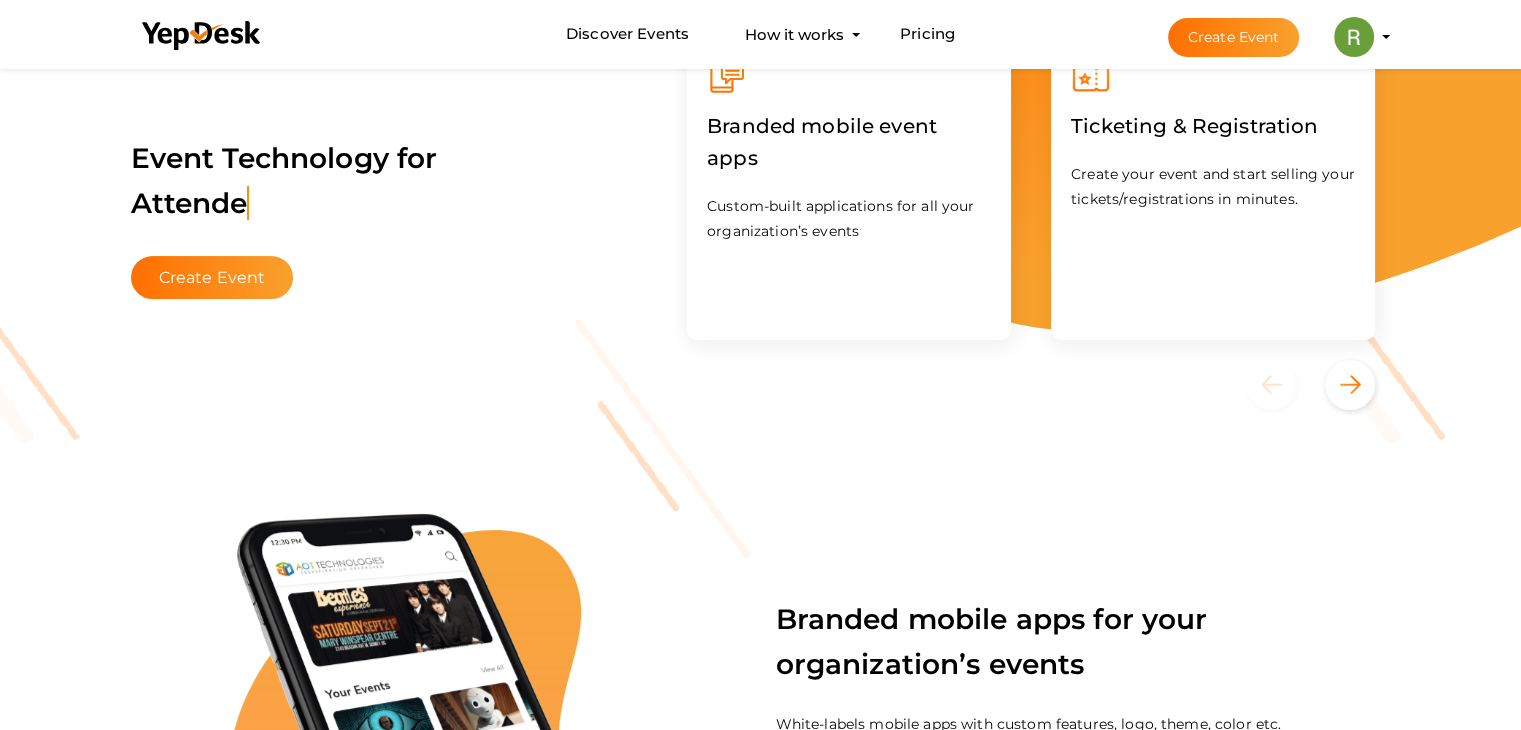scroll, scrollTop: 0, scrollLeft: 0, axis: both 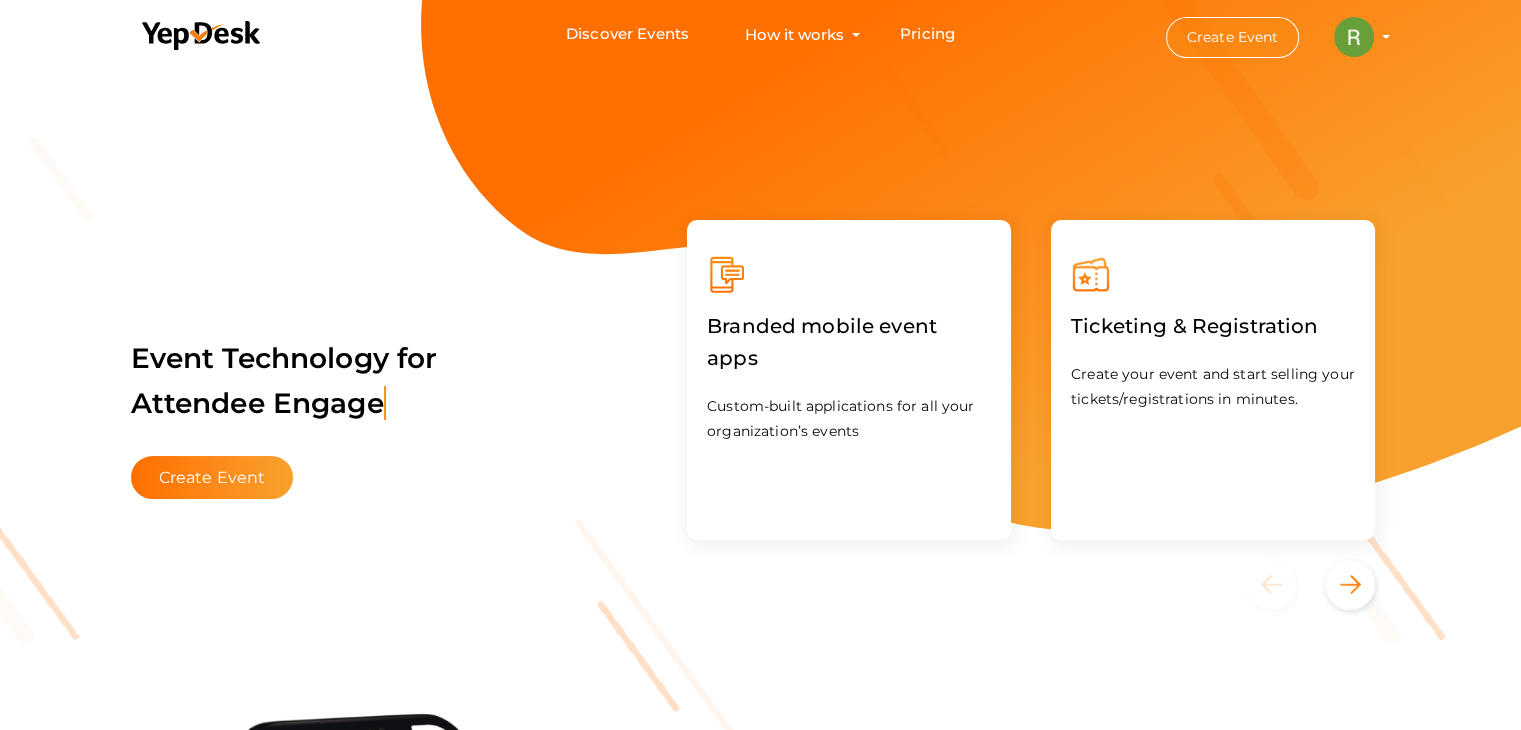 click on "Create Event" at bounding box center [1233, 37] 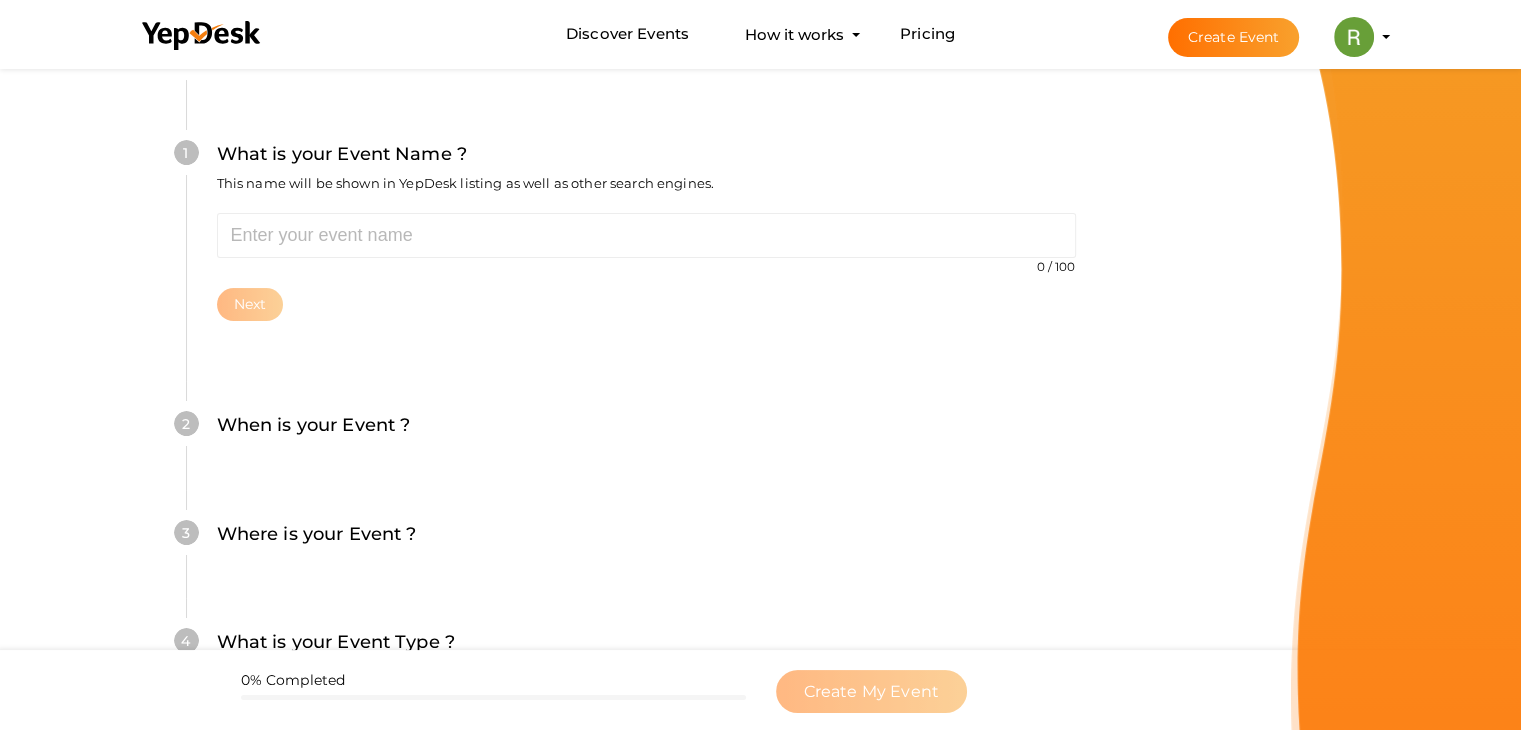 scroll, scrollTop: 0, scrollLeft: 0, axis: both 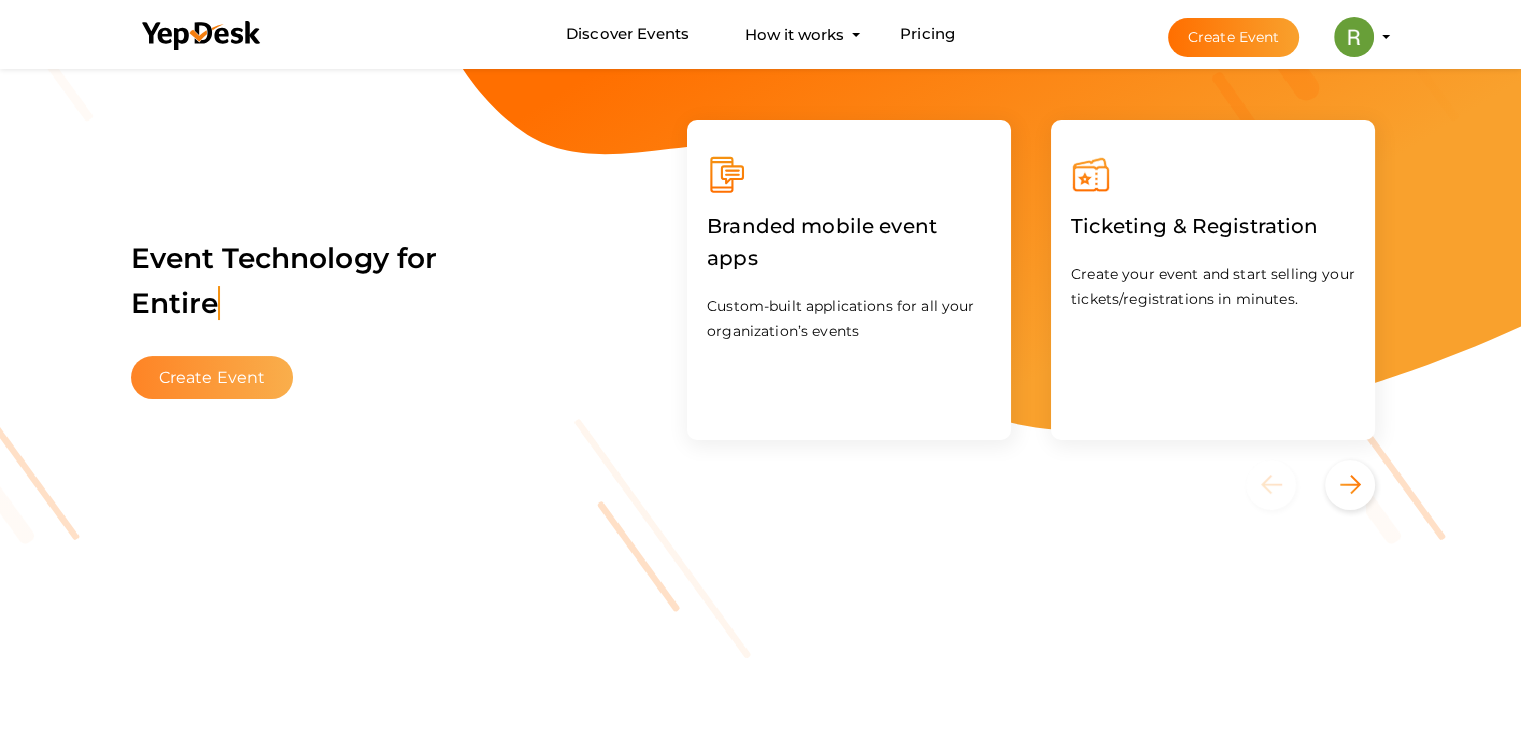 click on "Create
Event" at bounding box center (212, 377) 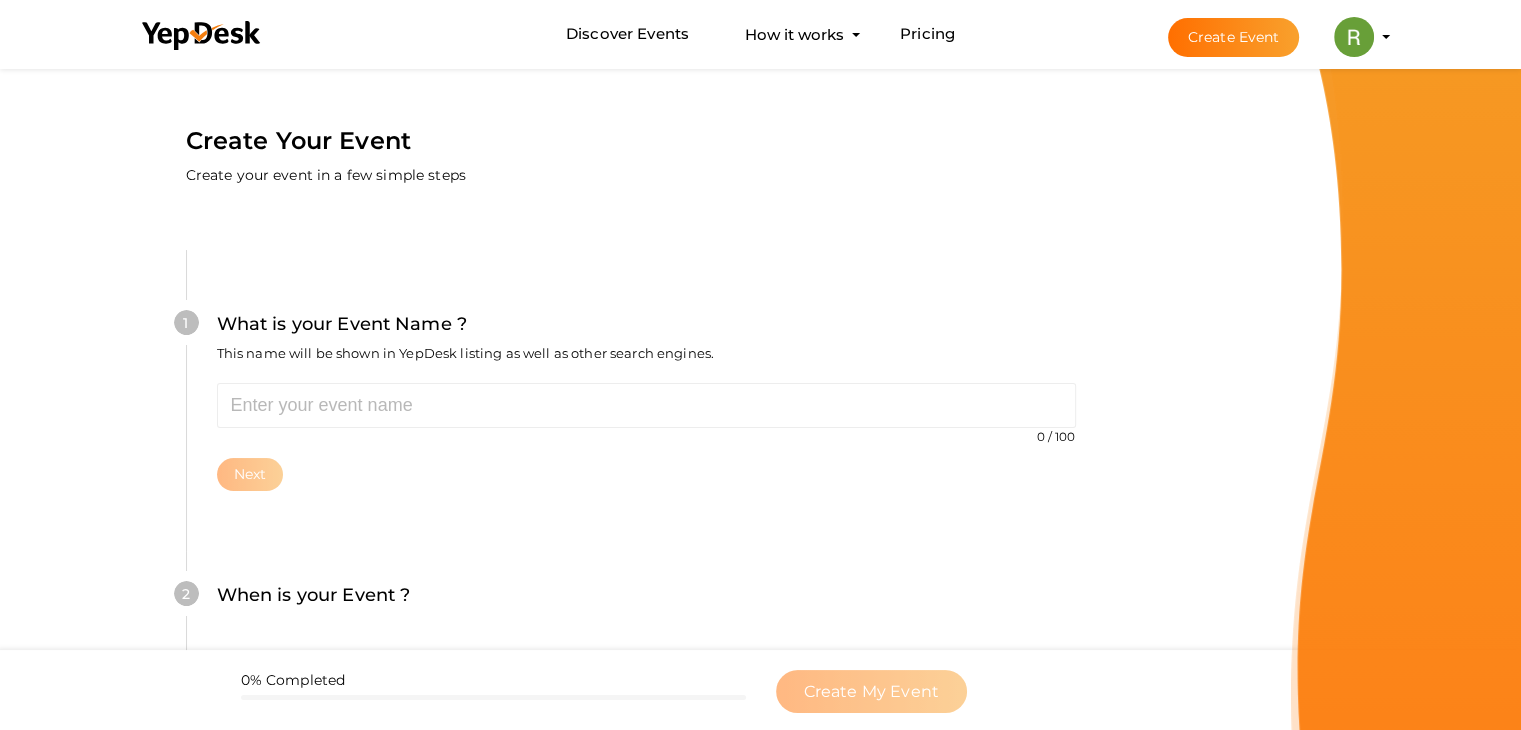 scroll, scrollTop: 0, scrollLeft: 0, axis: both 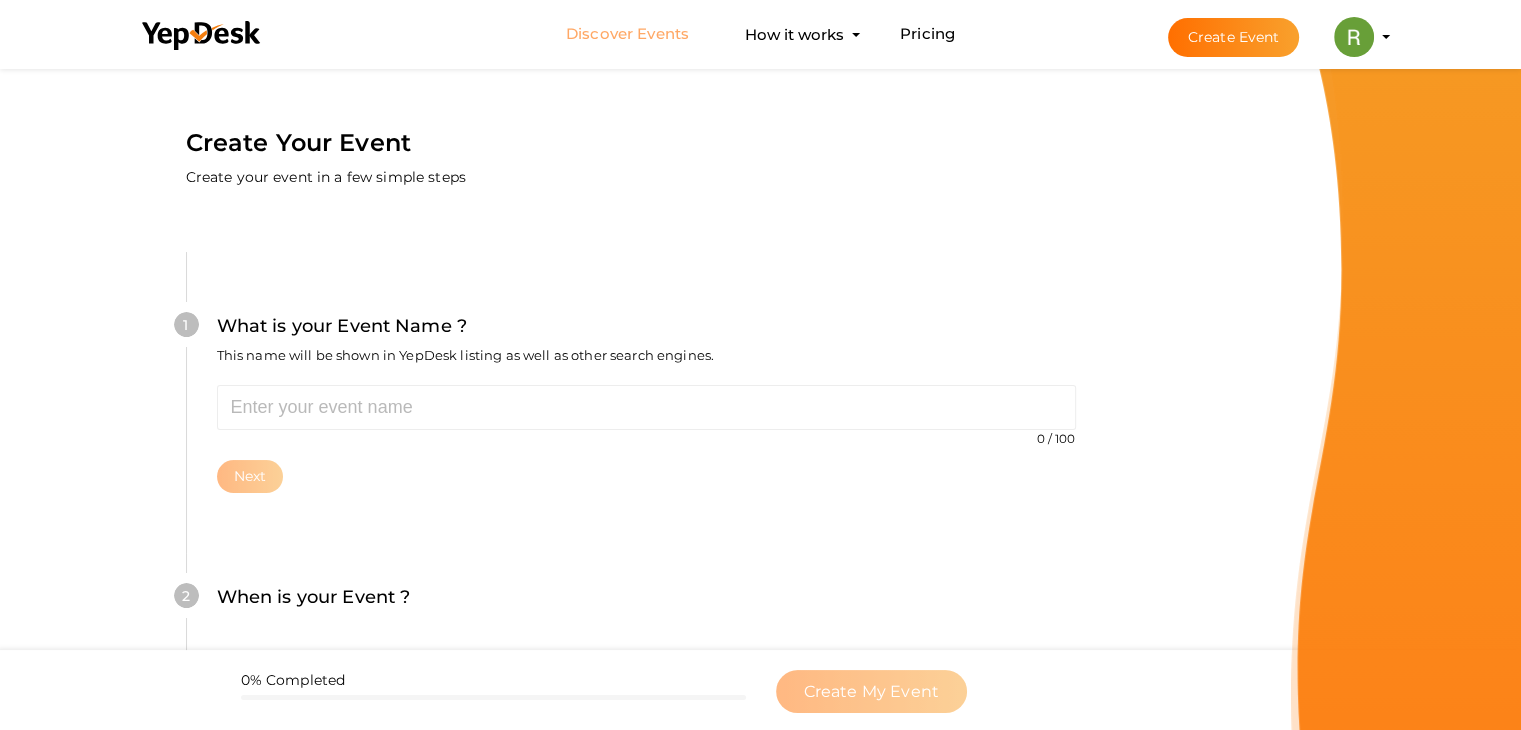 click on "Discover Events" at bounding box center (627, 34) 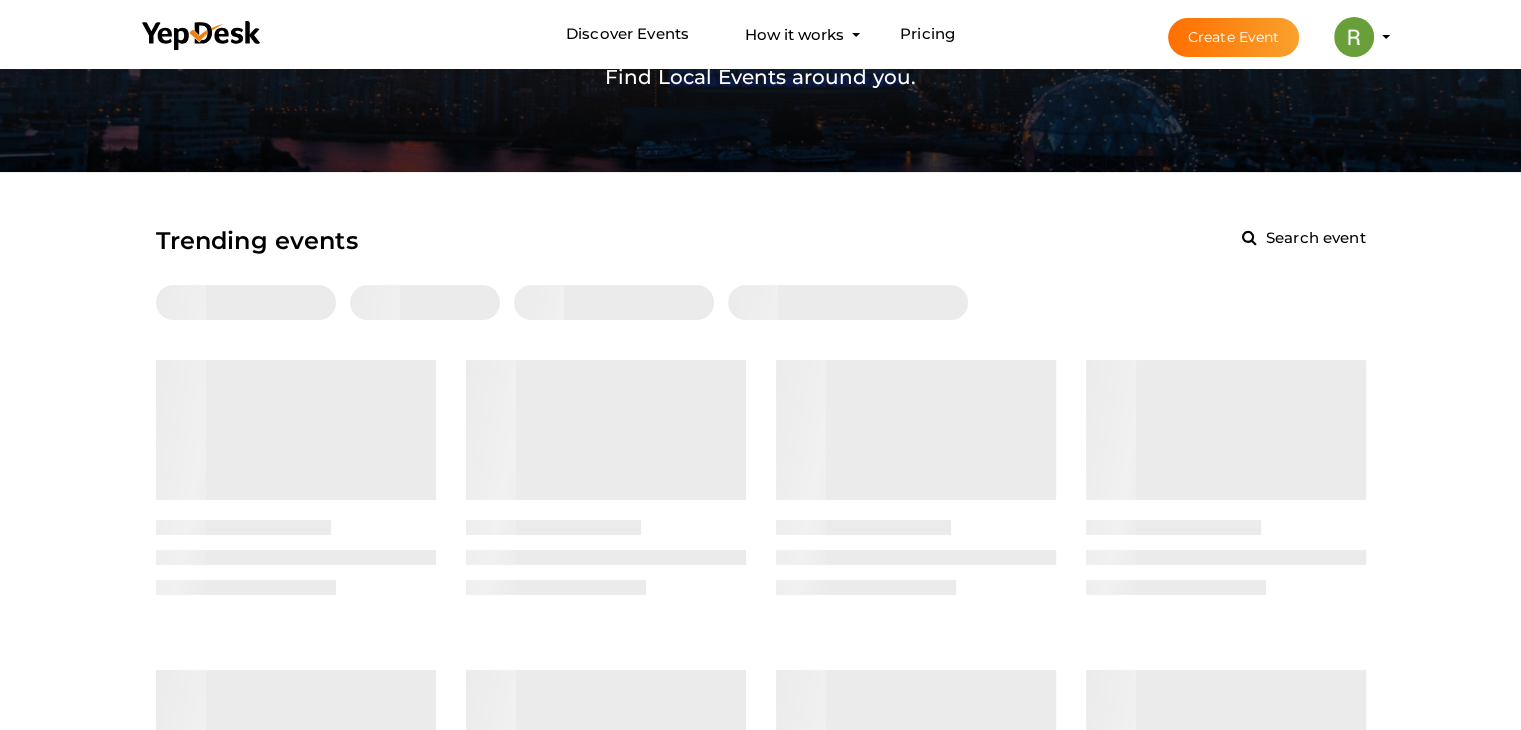 scroll, scrollTop: 200, scrollLeft: 0, axis: vertical 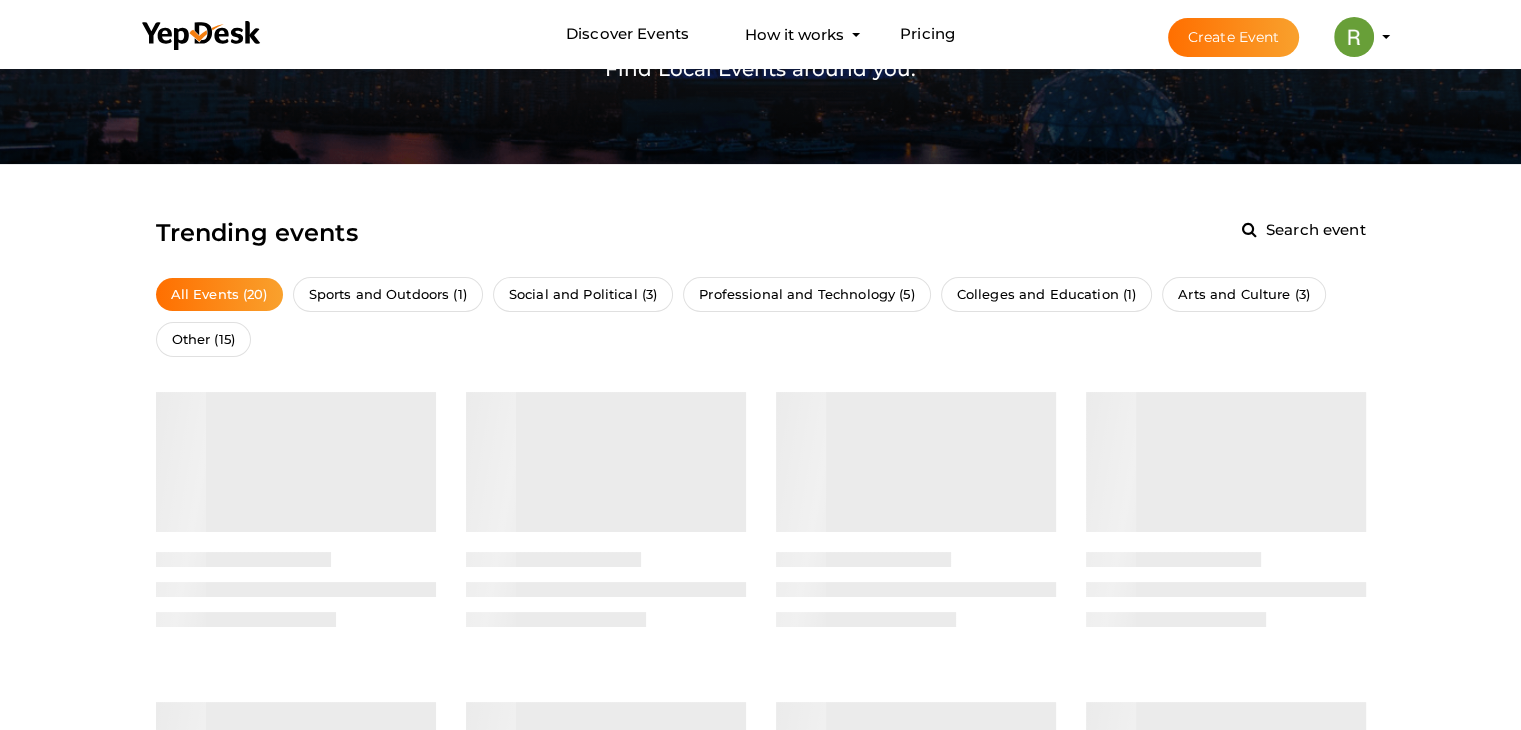 click at bounding box center (1354, 37) 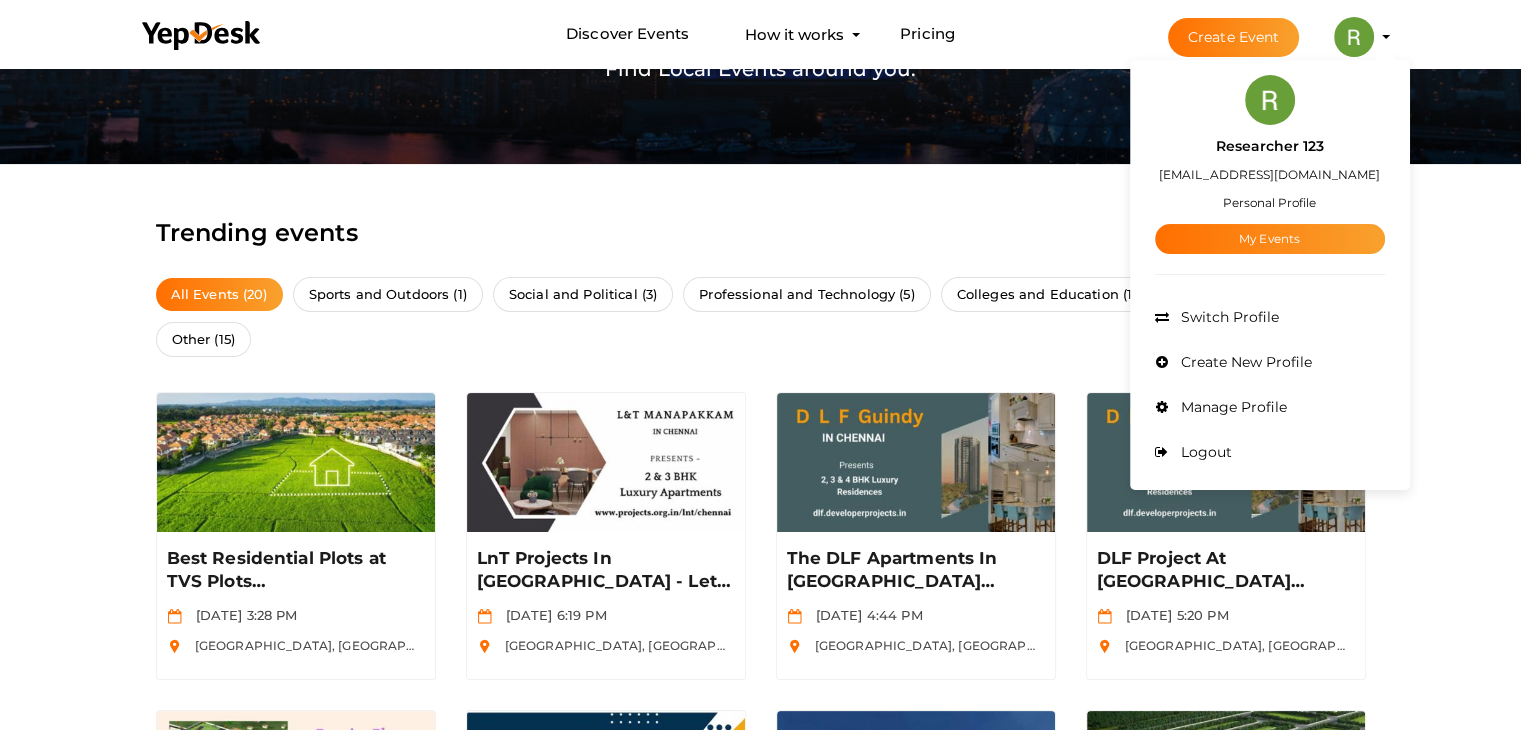 click on "Rediscover
chennai
Change
Find Local Events around you.
Rediscover
chennai
Change
Find Local Events around you.
Trending events
Search event
All Events (20)
Sports and Outdoors (1)" at bounding box center [760, 1085] 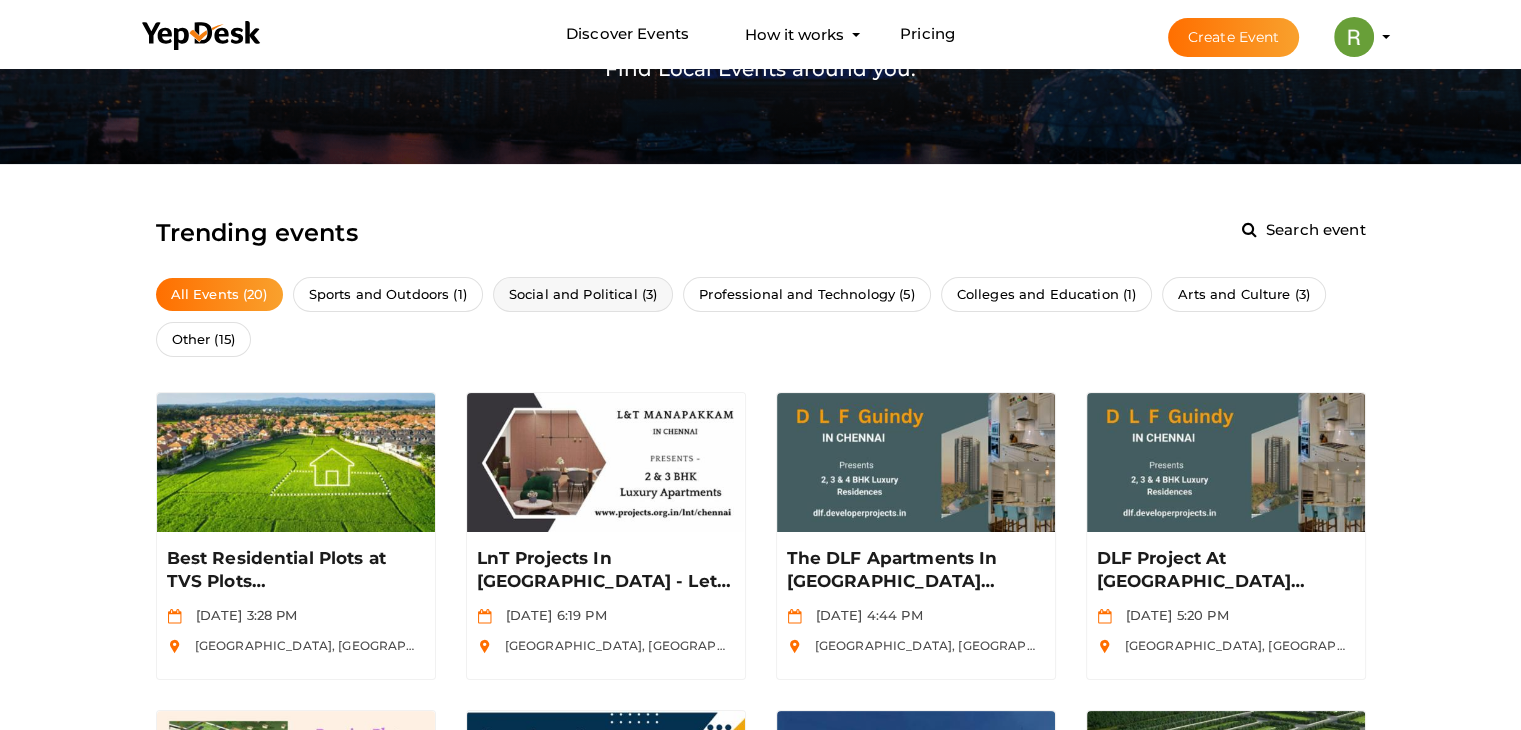 scroll, scrollTop: 0, scrollLeft: 0, axis: both 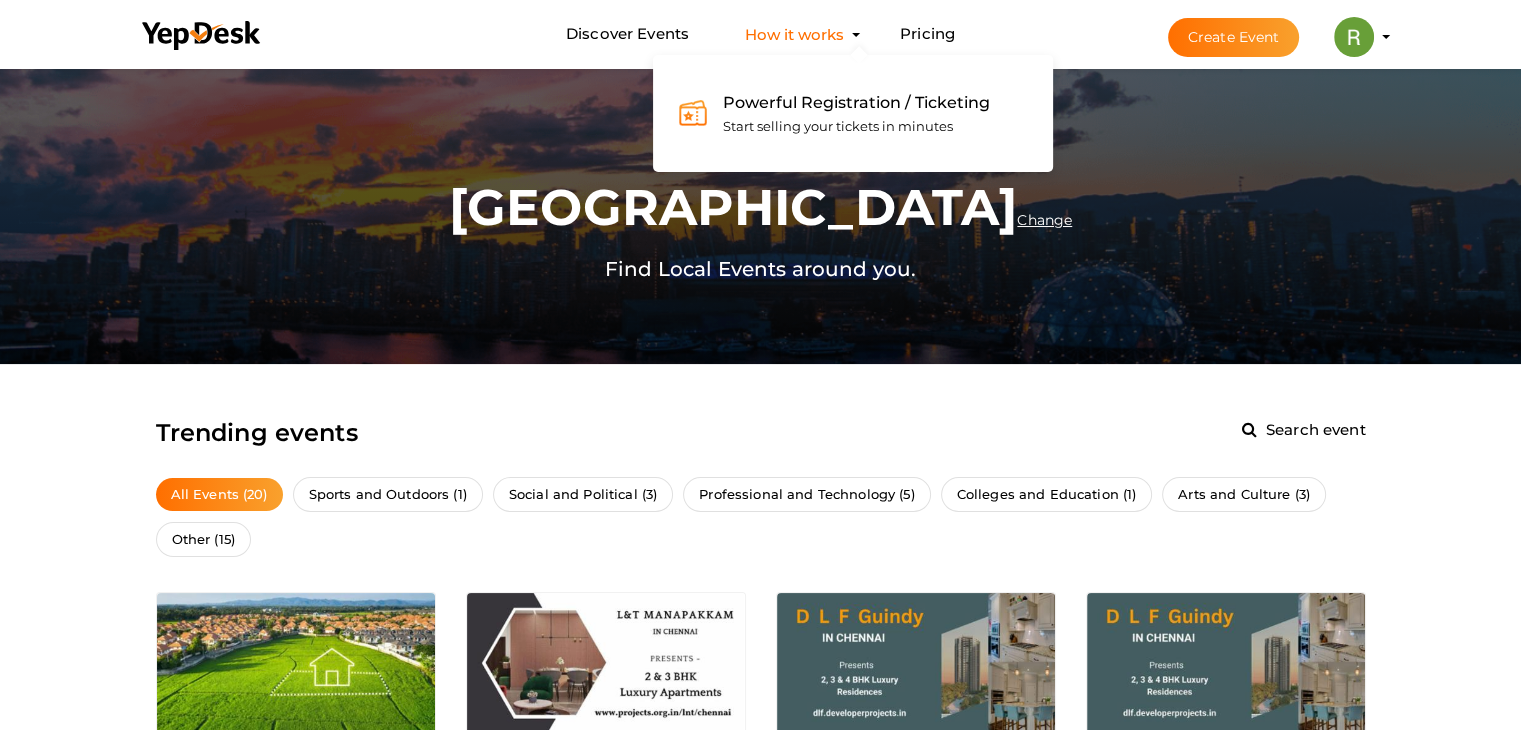 click on "How it works
Powerful Registration / Ticketing
Start selling your tickets in minutes" at bounding box center [794, 34] 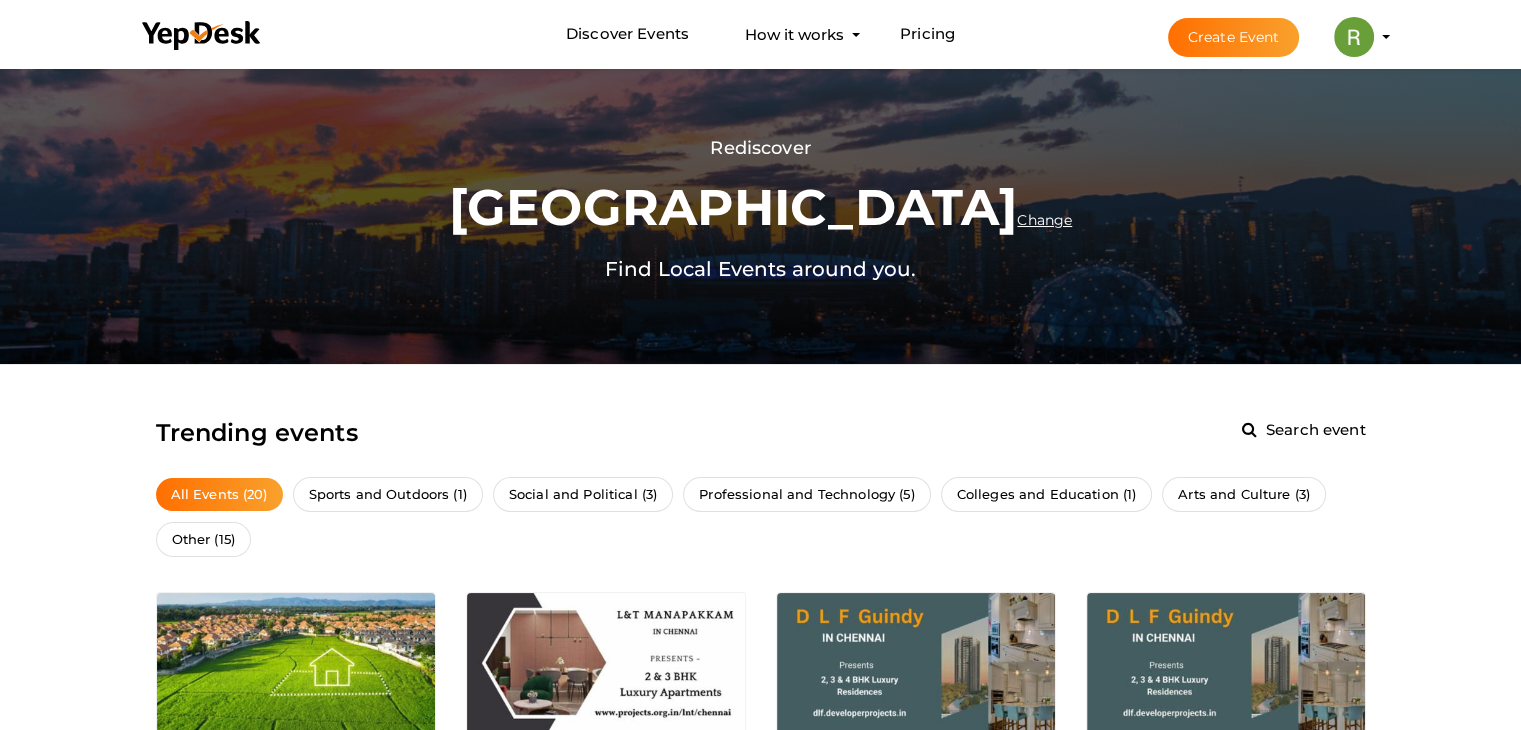 click at bounding box center [1354, 37] 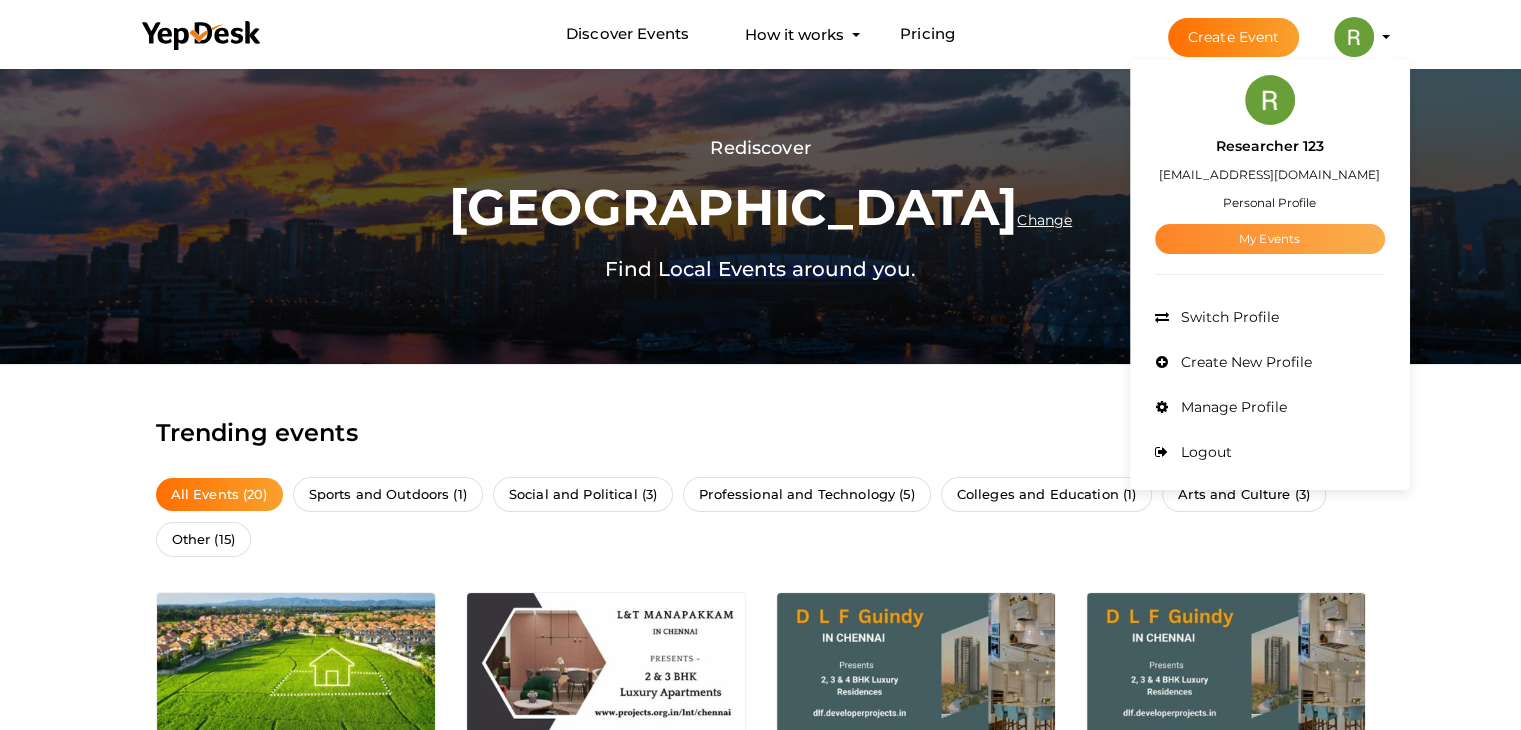 click on "My Events" at bounding box center (1270, 239) 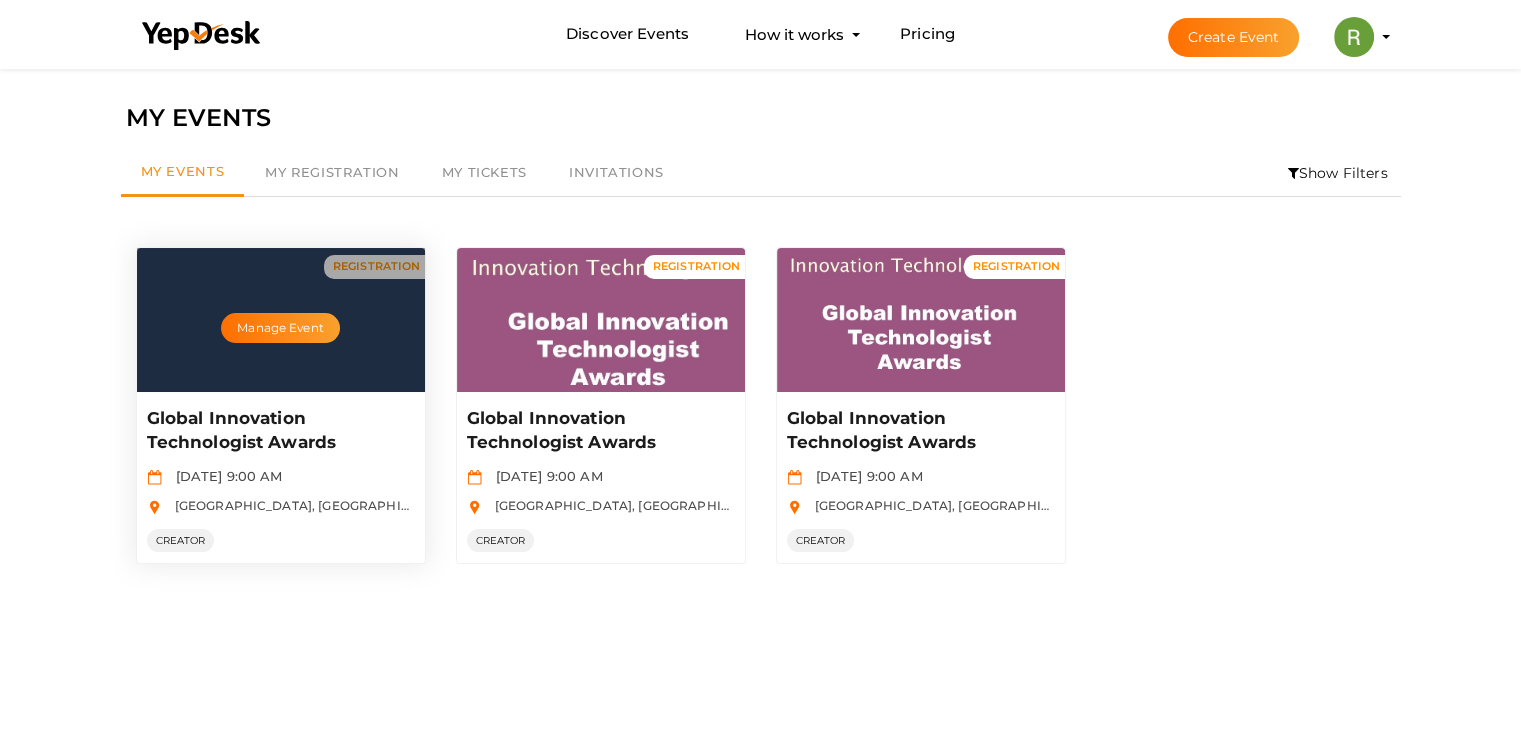click on "Manage Event" at bounding box center [281, 320] 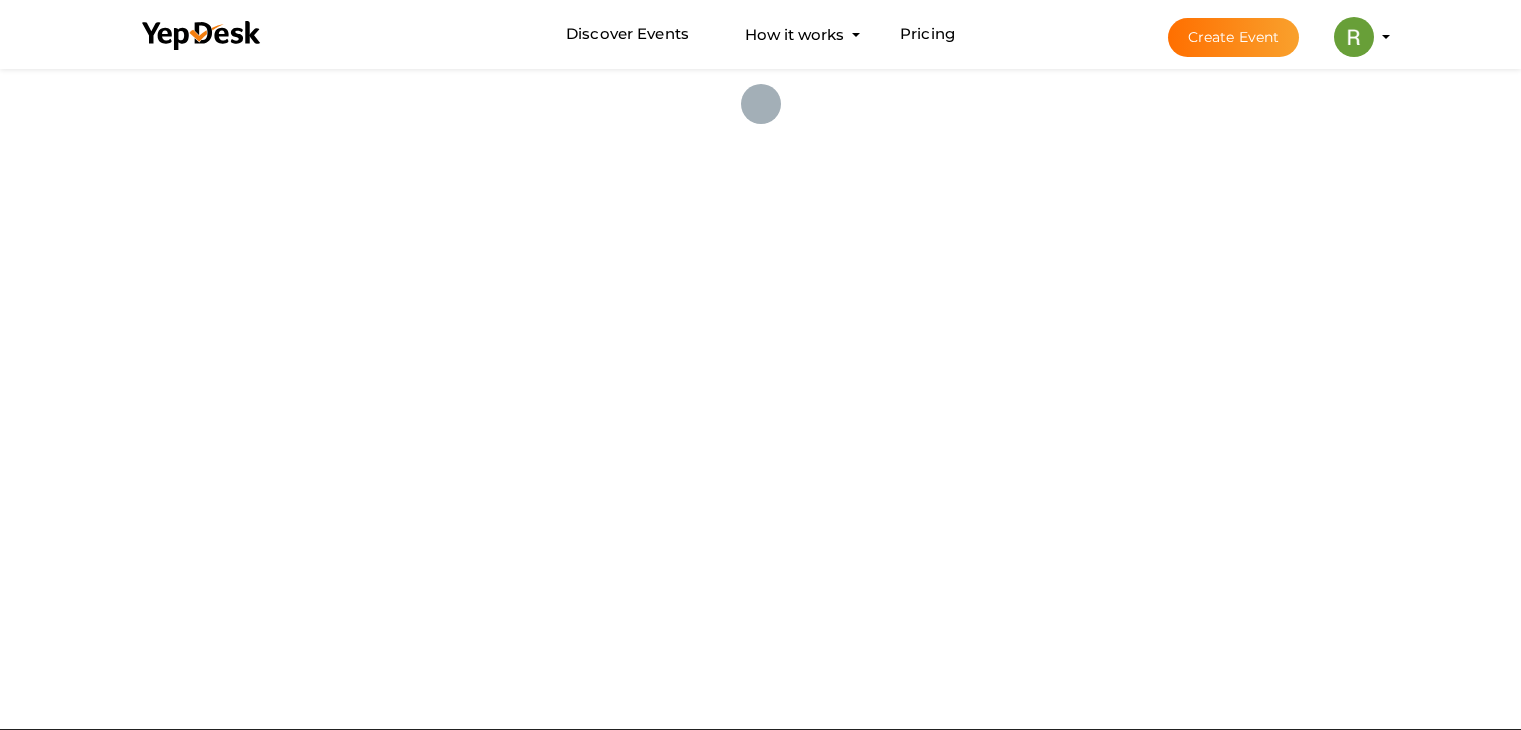 scroll, scrollTop: 0, scrollLeft: 0, axis: both 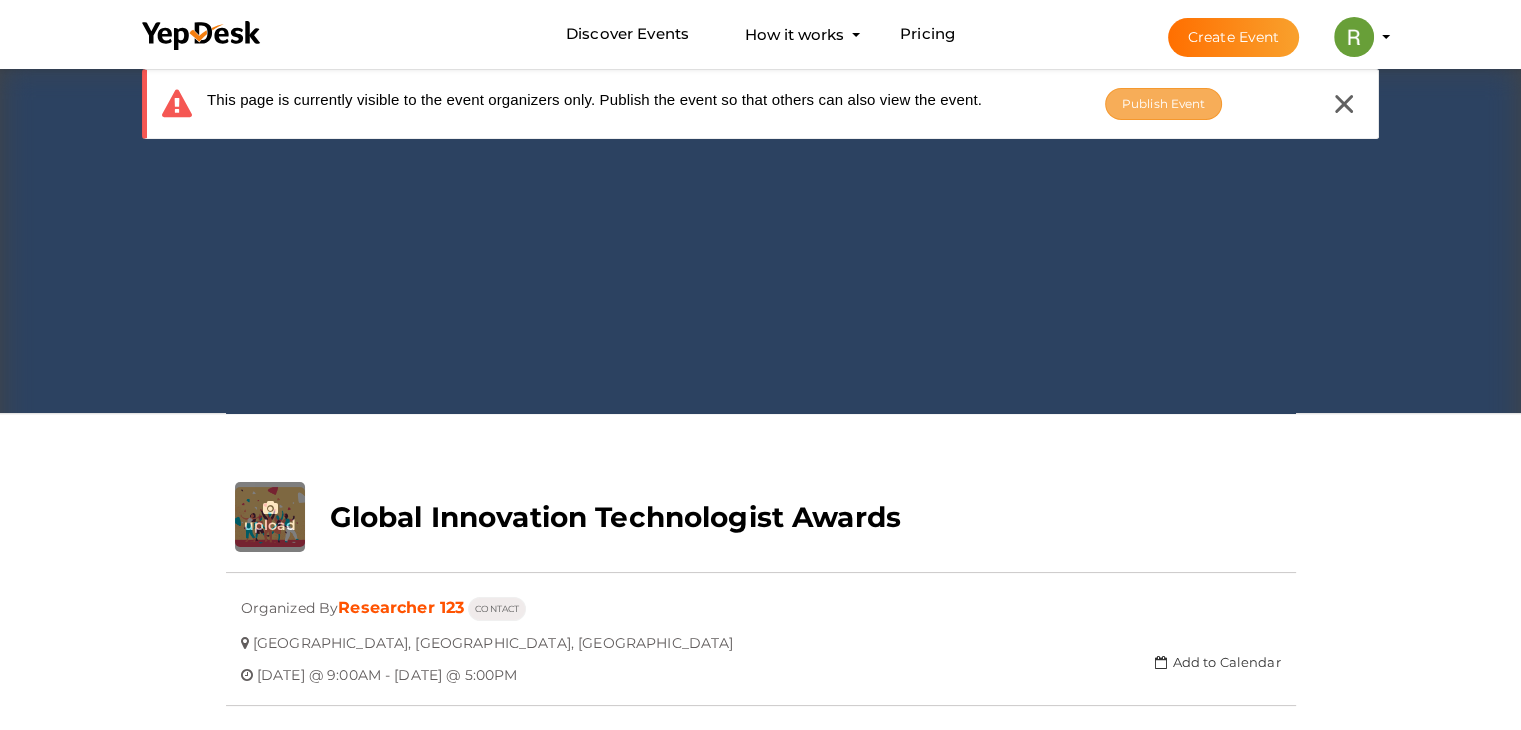 click on "Publish Event" at bounding box center [1164, 103] 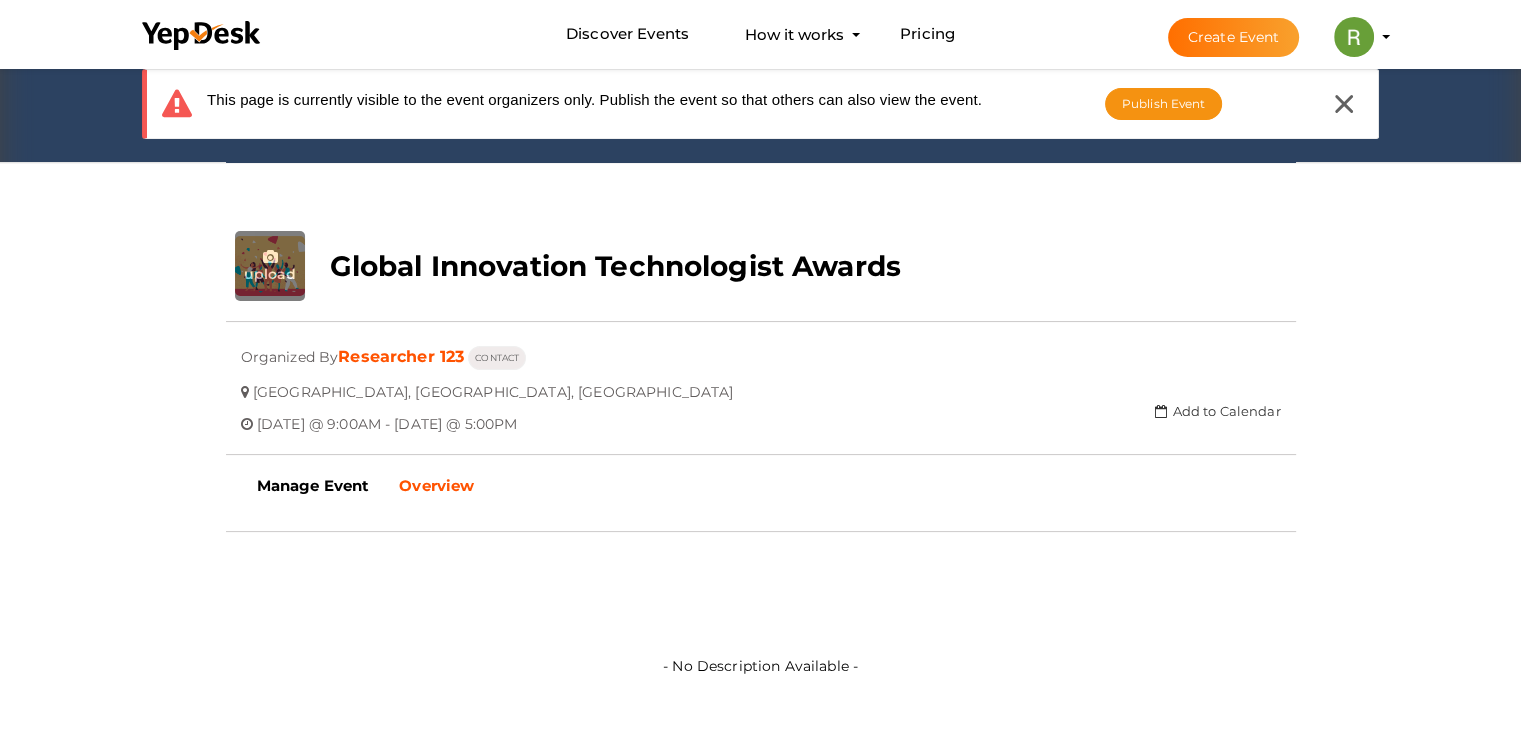 scroll, scrollTop: 300, scrollLeft: 0, axis: vertical 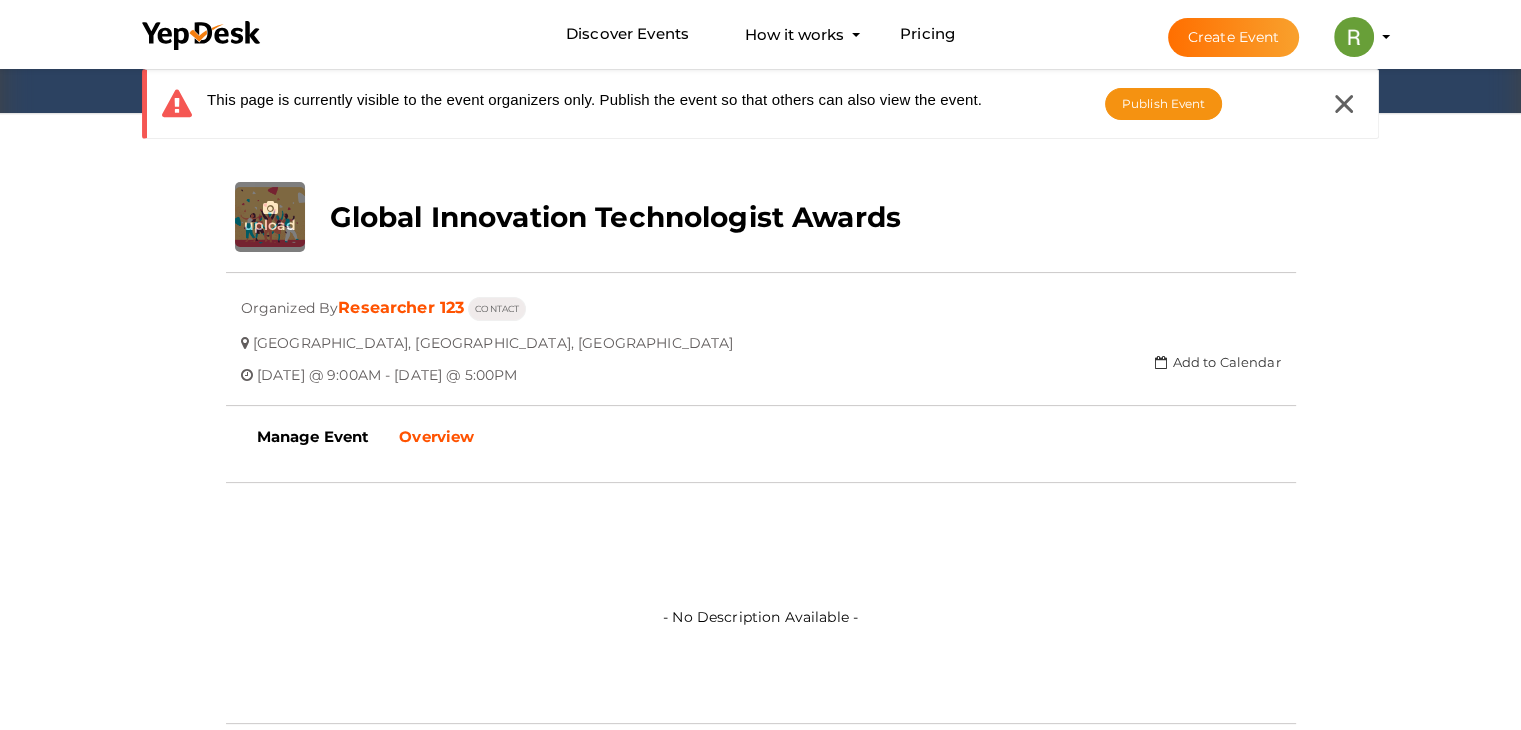 click on "Overview" at bounding box center [436, 436] 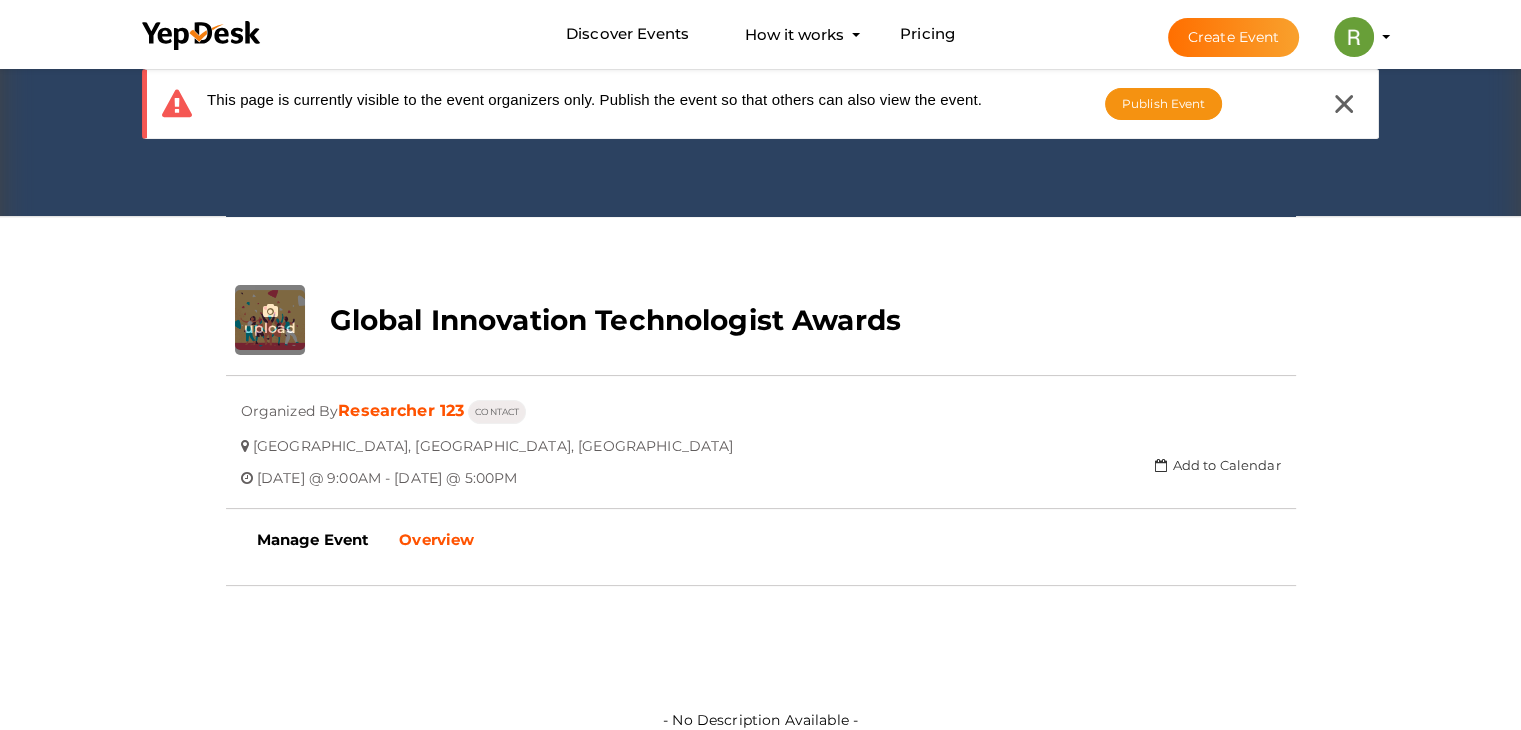 scroll, scrollTop: 200, scrollLeft: 0, axis: vertical 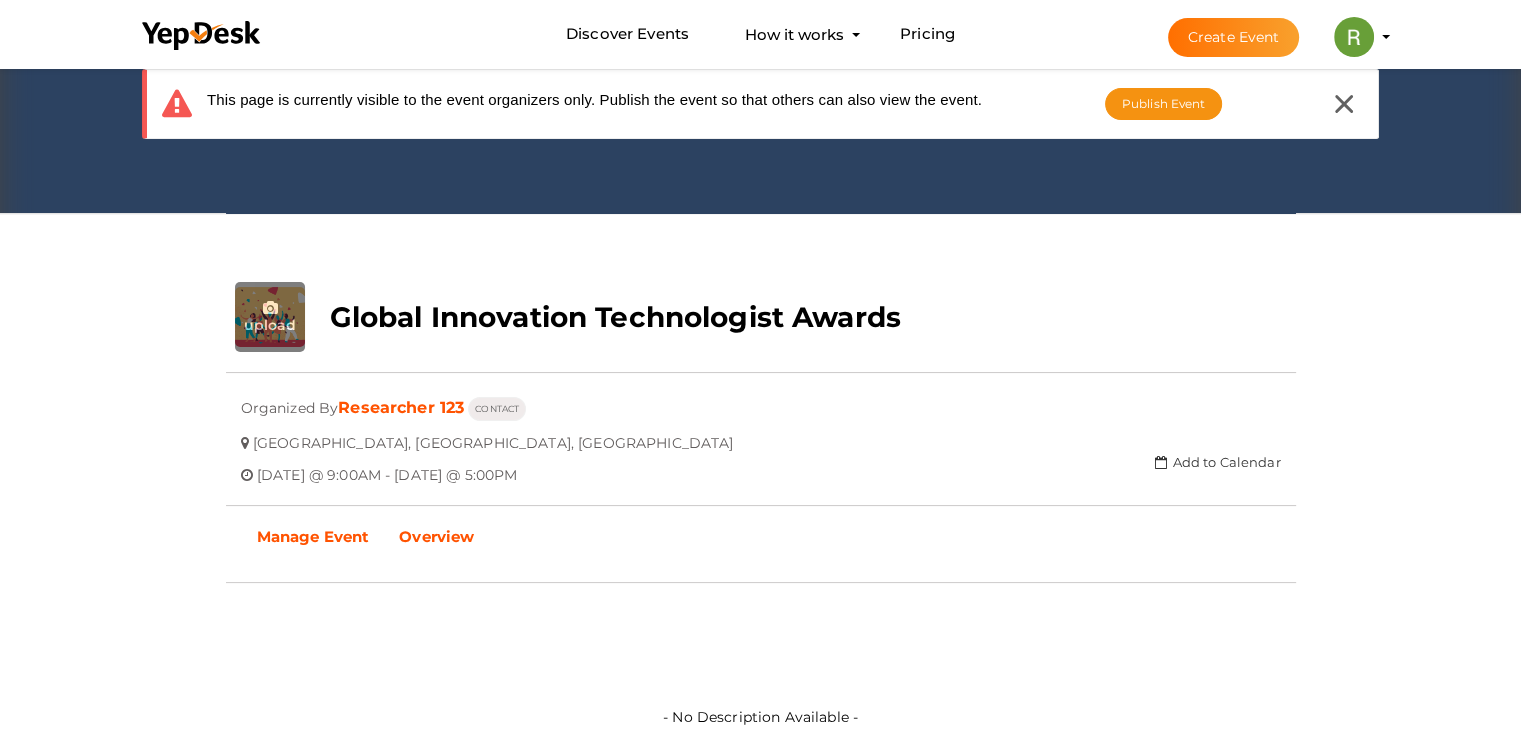 click on "Manage
Event" at bounding box center (313, 536) 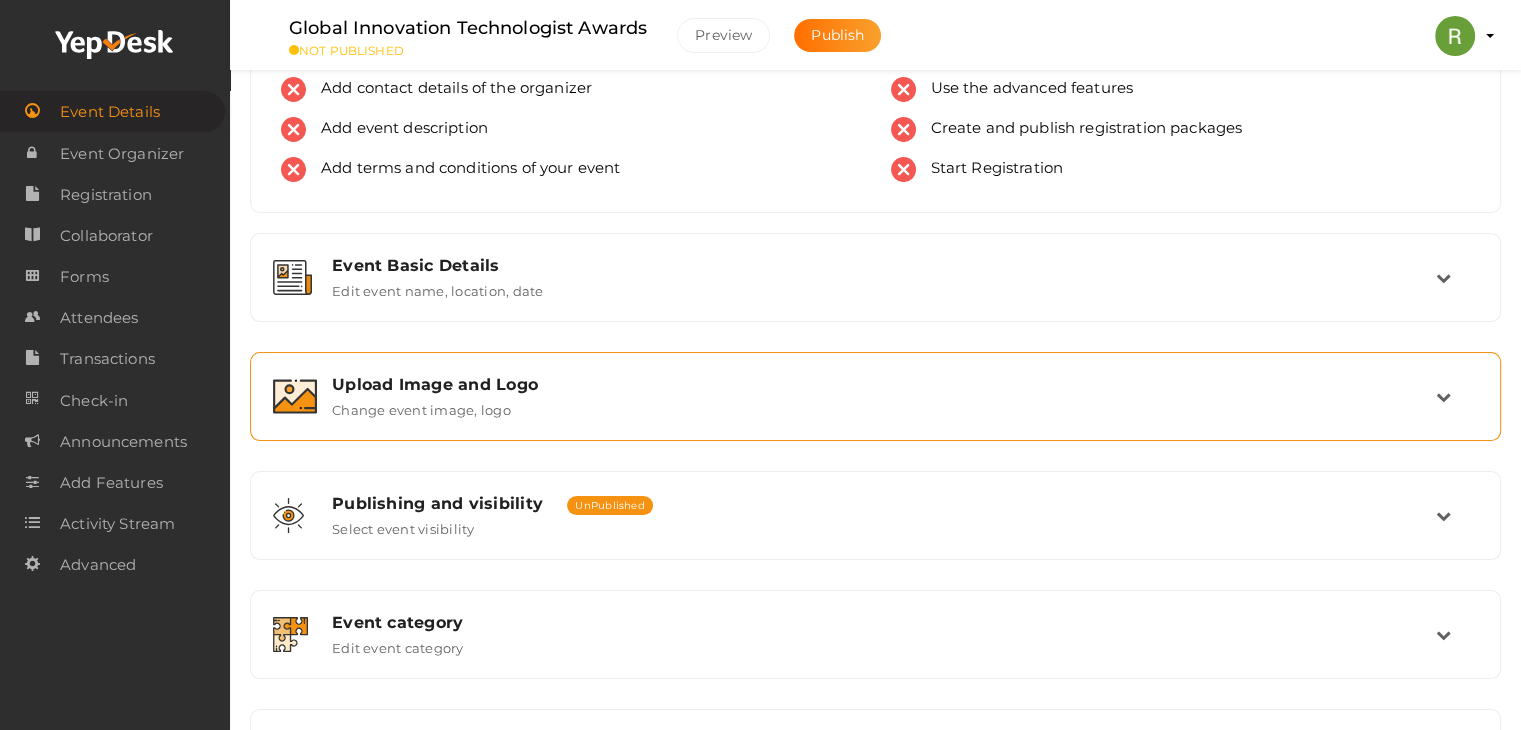 scroll, scrollTop: 100, scrollLeft: 0, axis: vertical 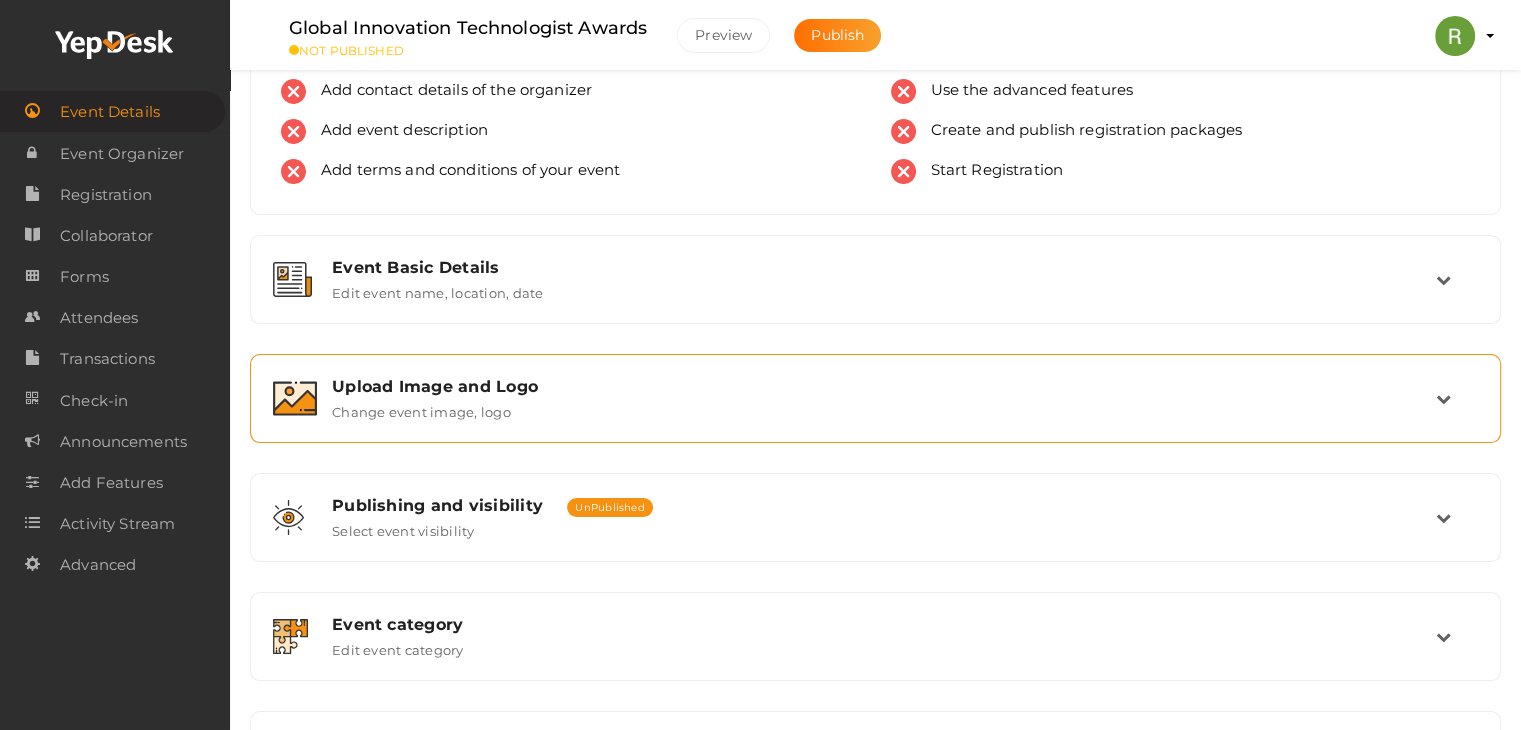click on "Upload Image and Logo" at bounding box center [884, 386] 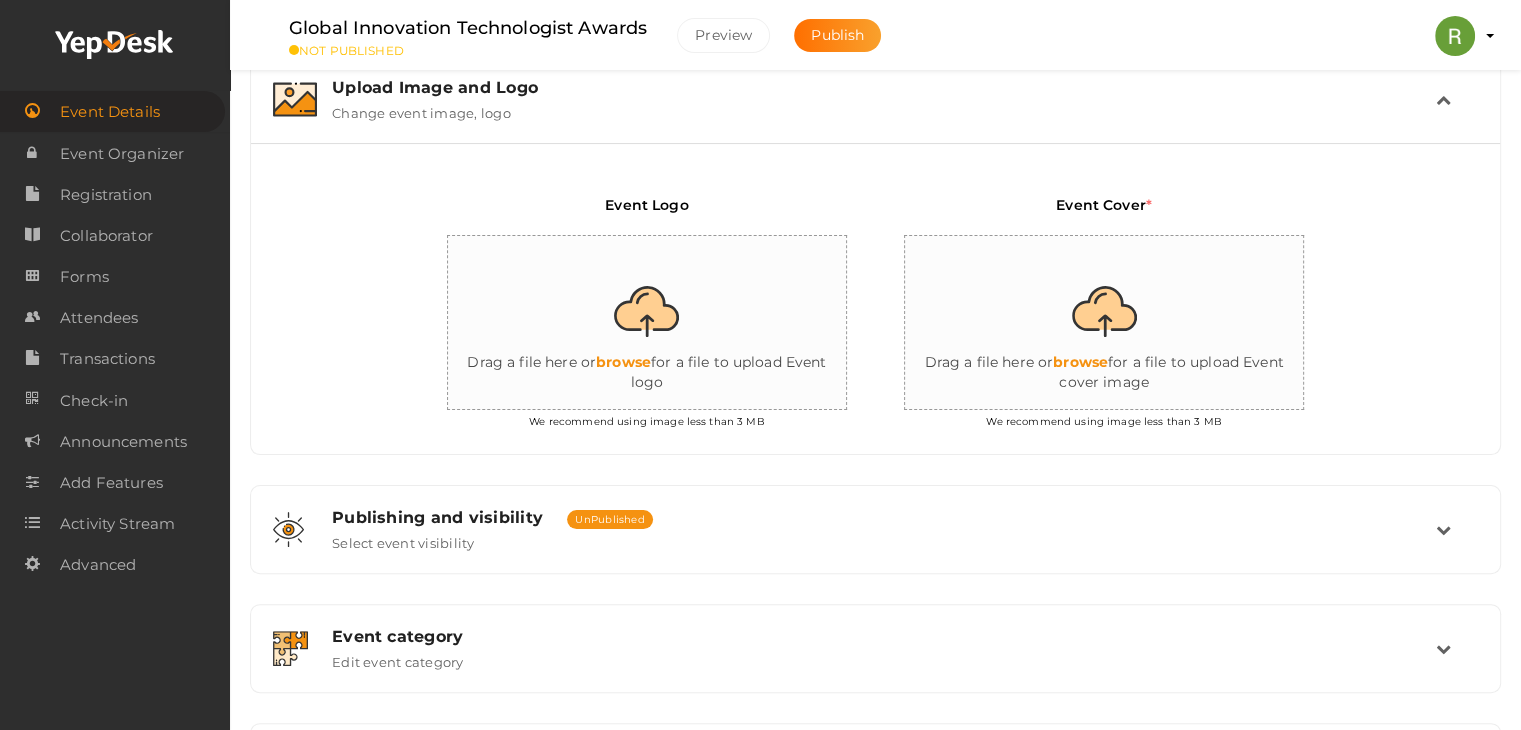 scroll, scrollTop: 400, scrollLeft: 0, axis: vertical 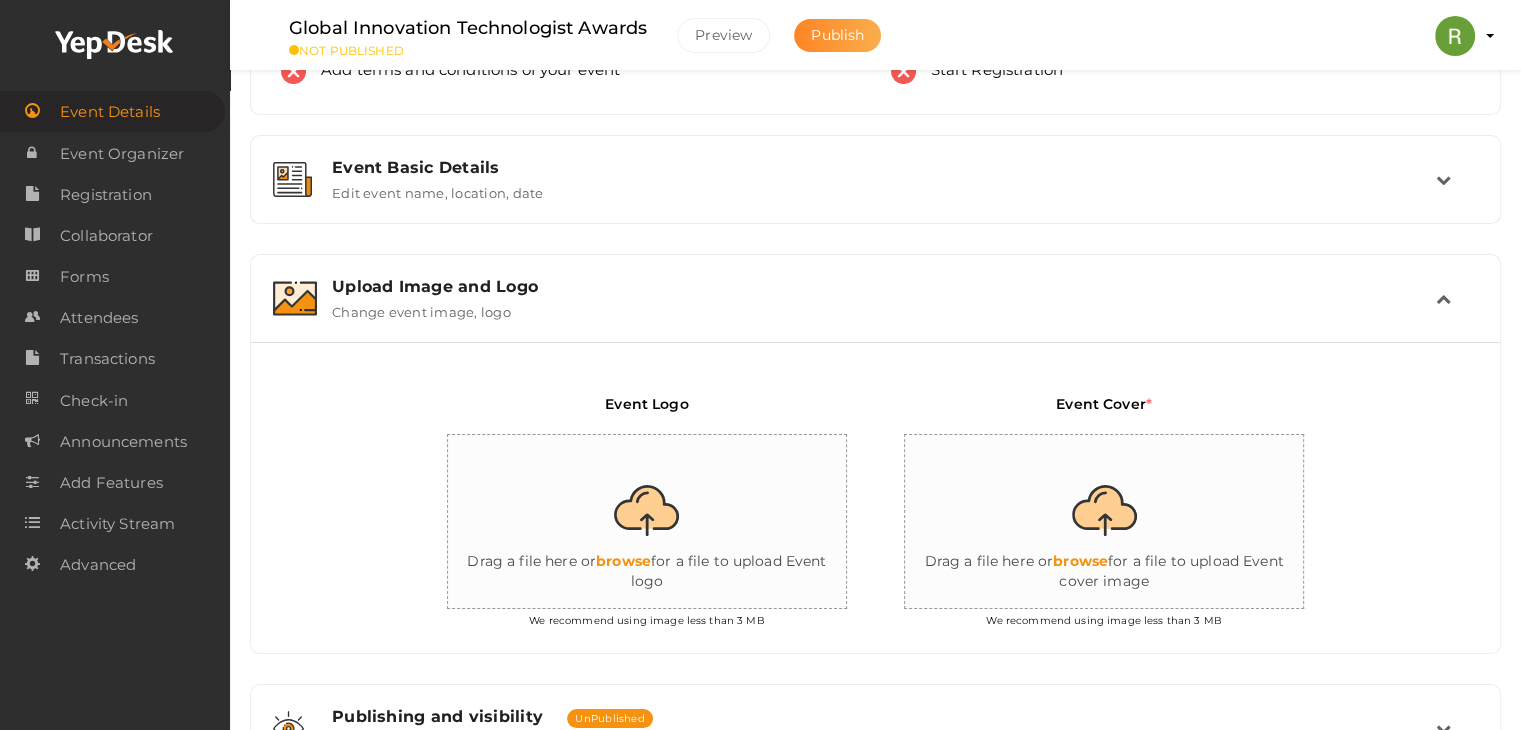 click on "Publish" at bounding box center [837, 35] 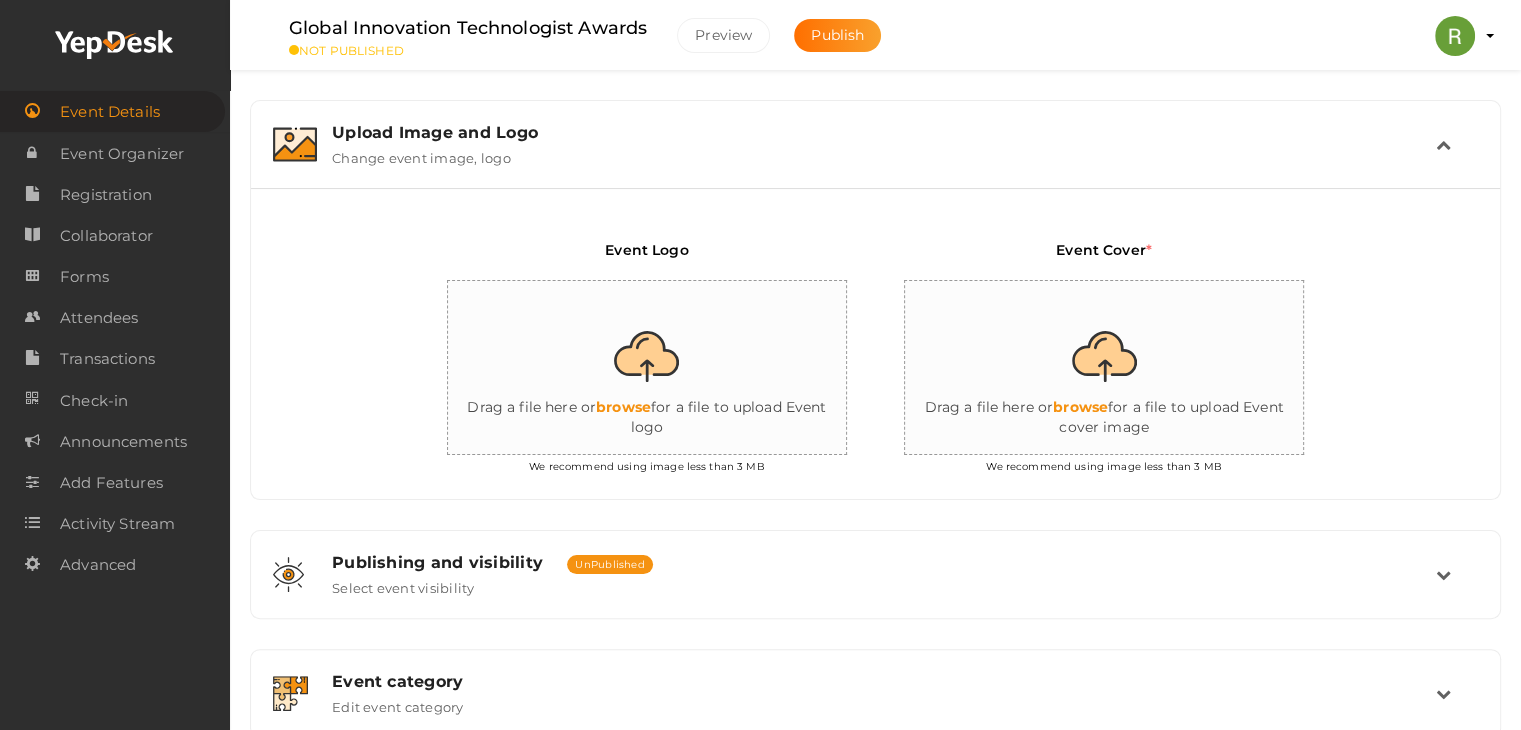 scroll, scrollTop: 353, scrollLeft: 0, axis: vertical 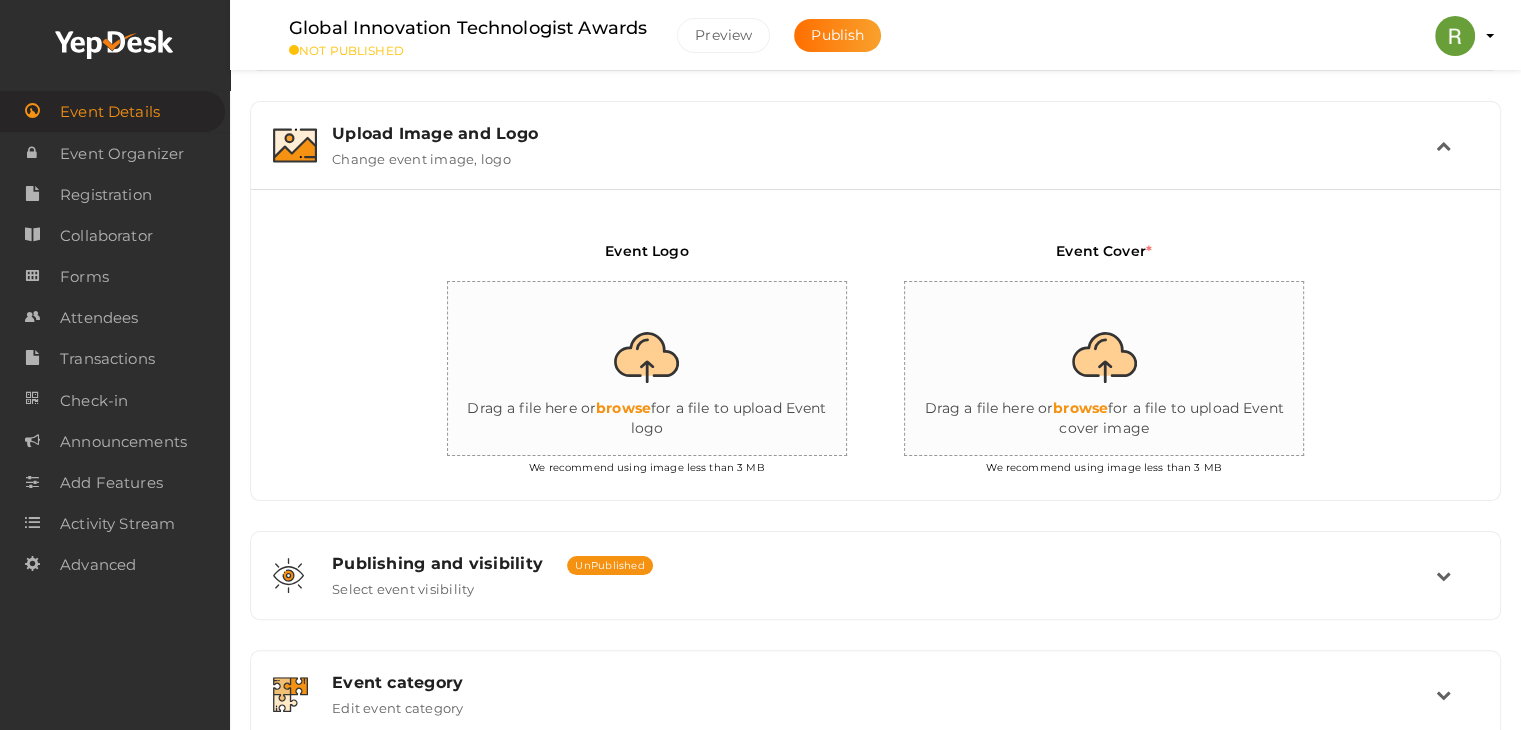 click at bounding box center [1105, 369] 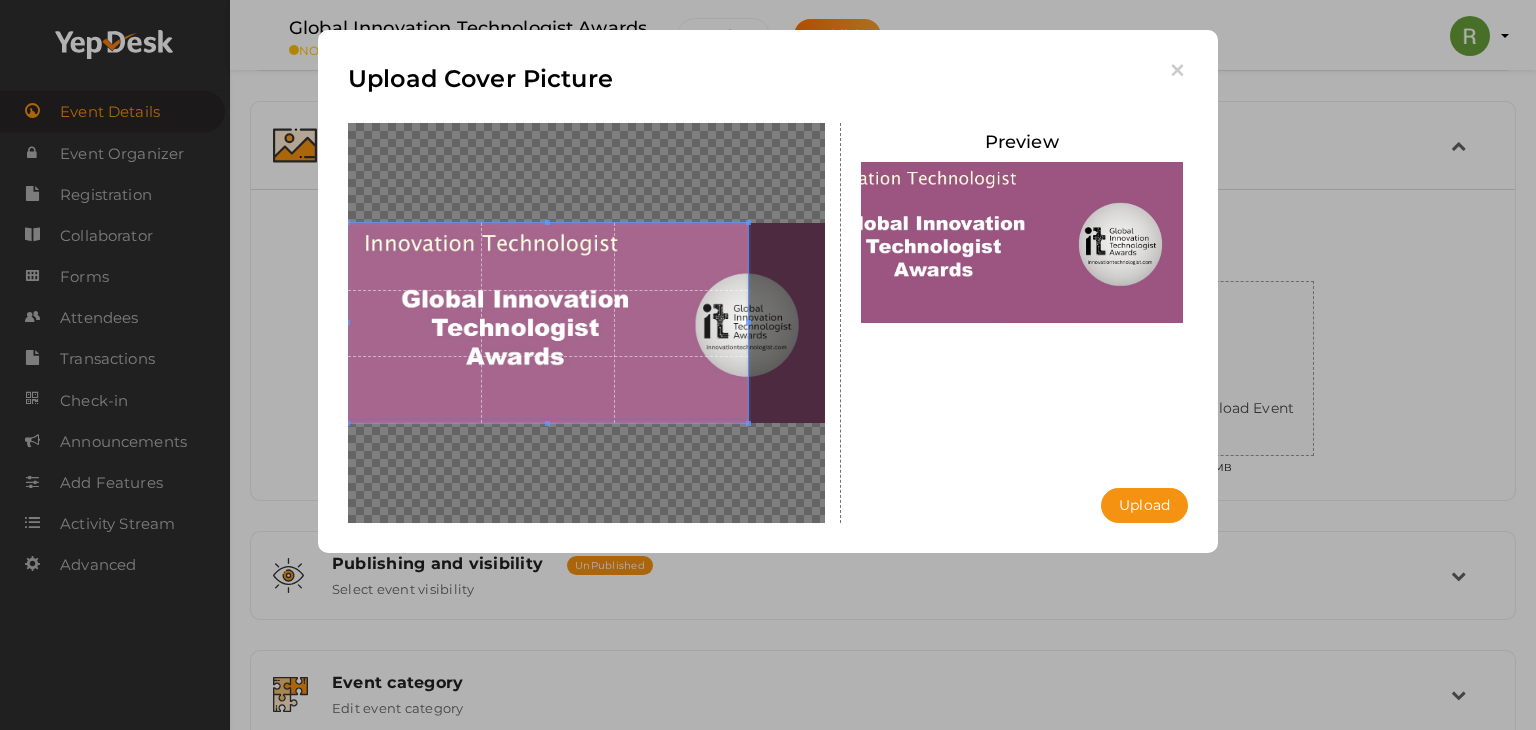drag, startPoint x: 632, startPoint y: 321, endPoint x: 400, endPoint y: 313, distance: 232.1379 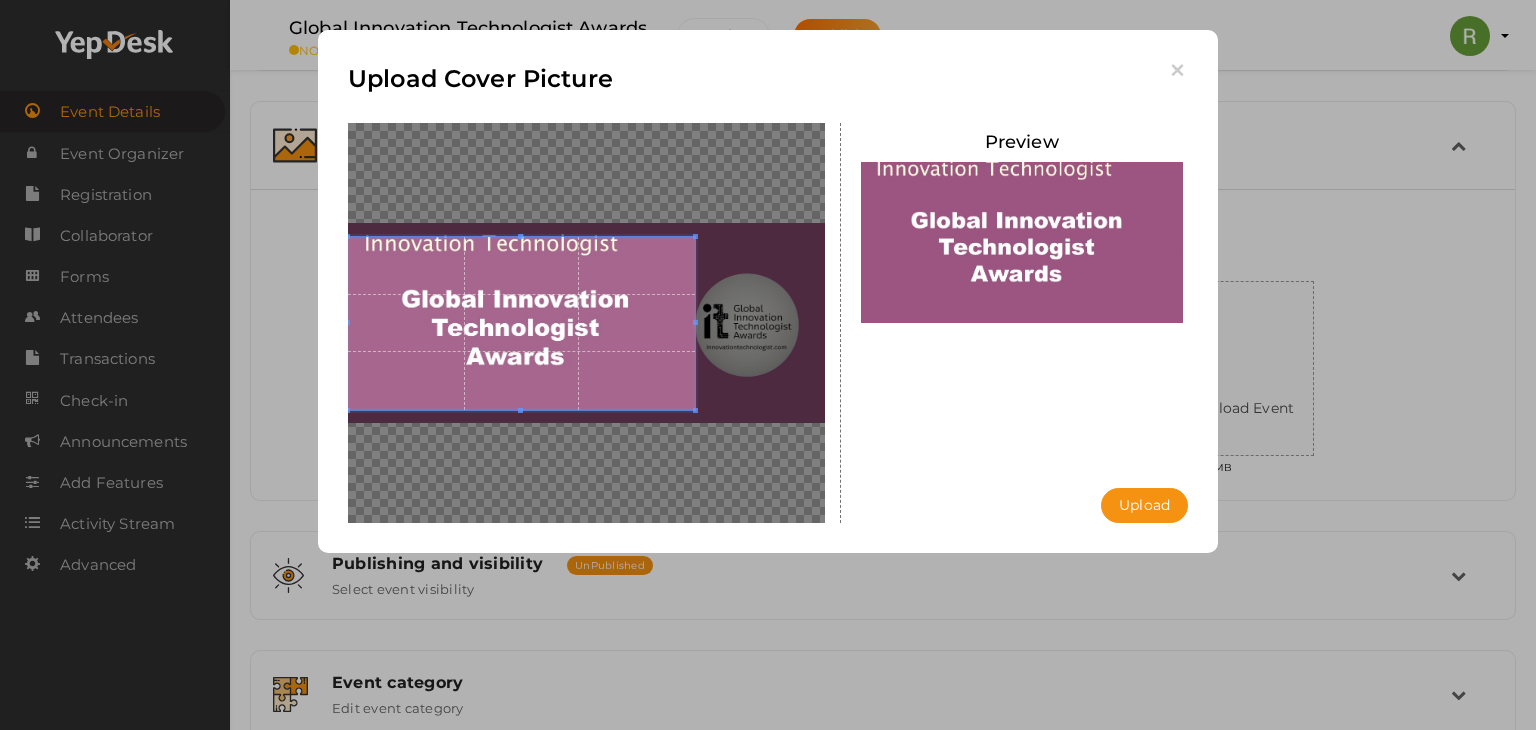 drag, startPoint x: 749, startPoint y: 324, endPoint x: 696, endPoint y: 317, distance: 53.460266 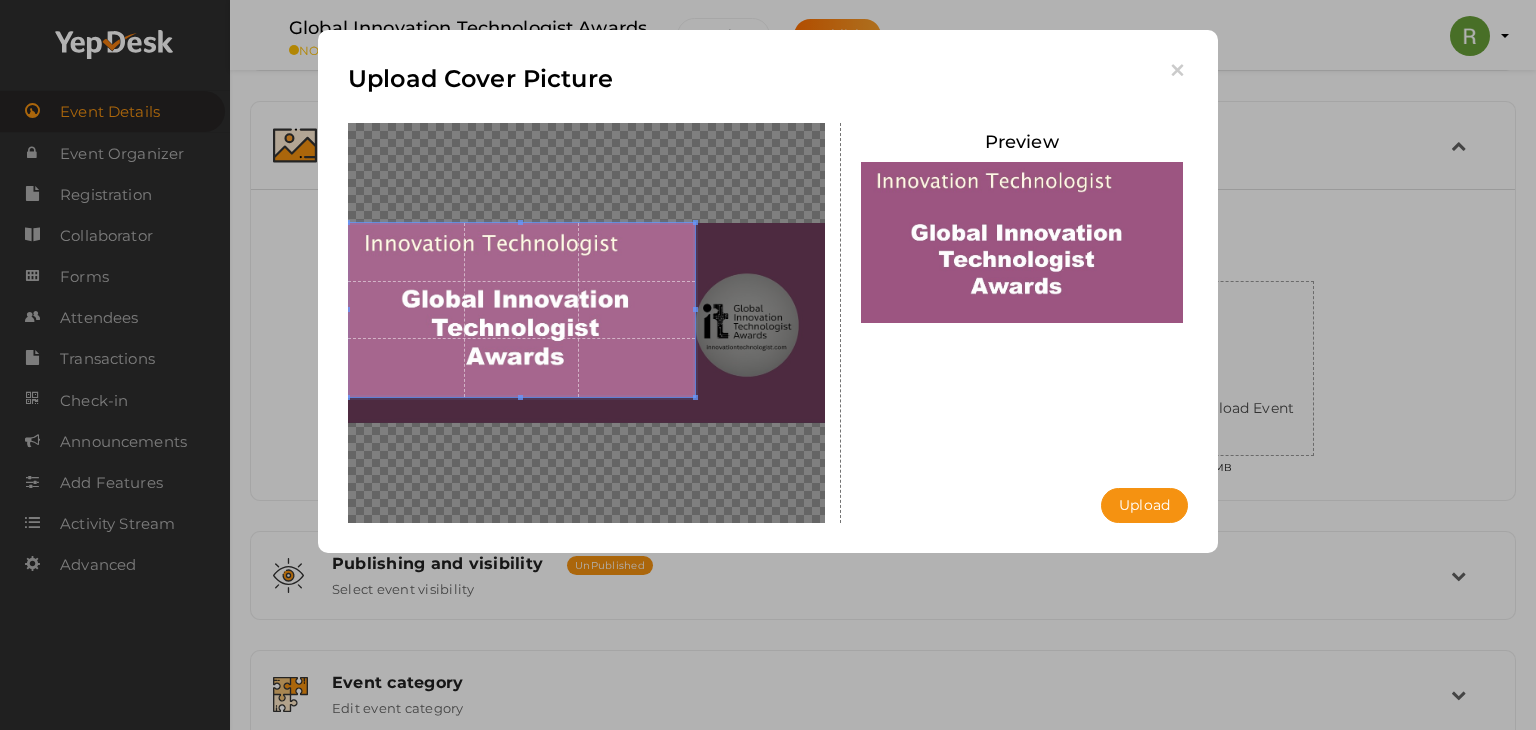 drag, startPoint x: 532, startPoint y: 322, endPoint x: 531, endPoint y: 285, distance: 37.01351 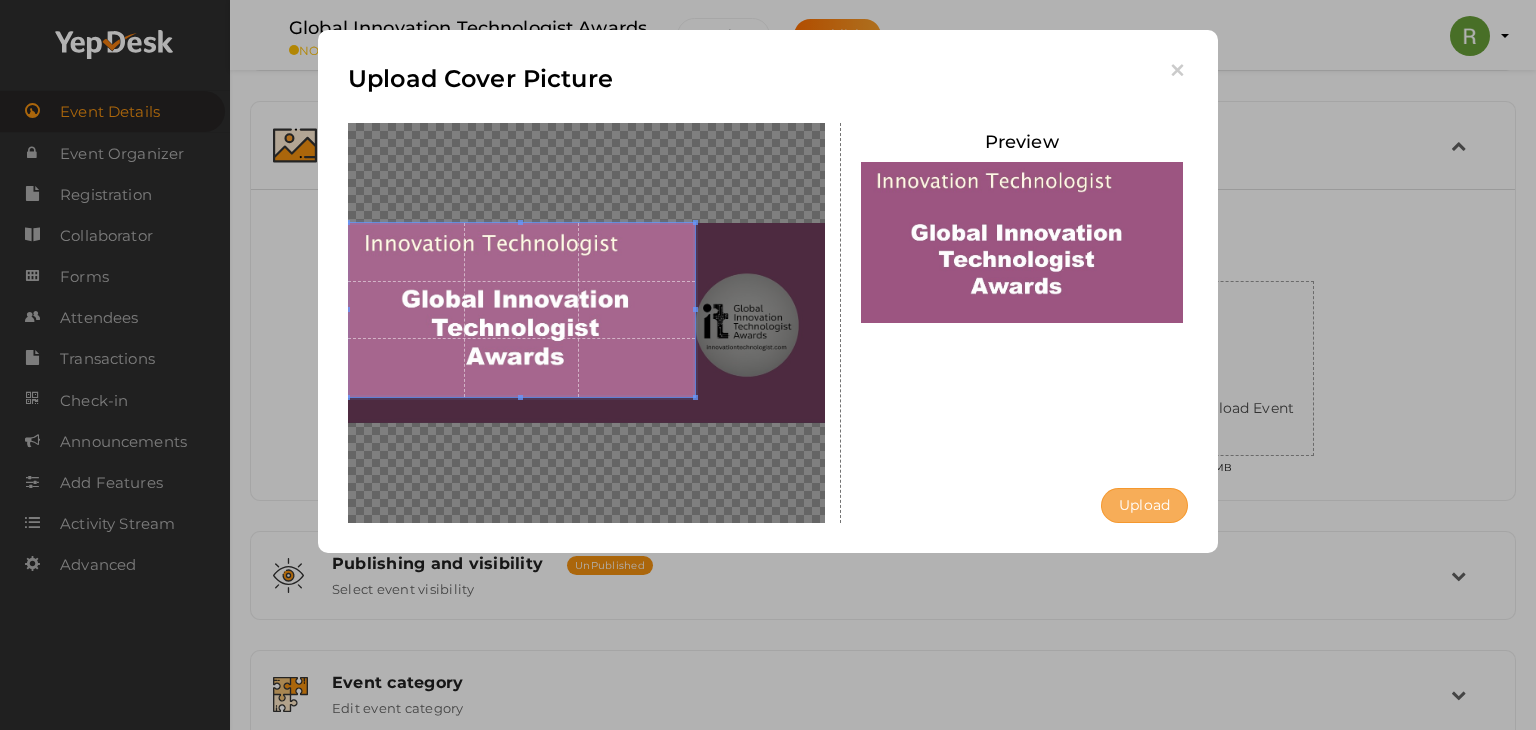 click on "Upload" at bounding box center (1144, 505) 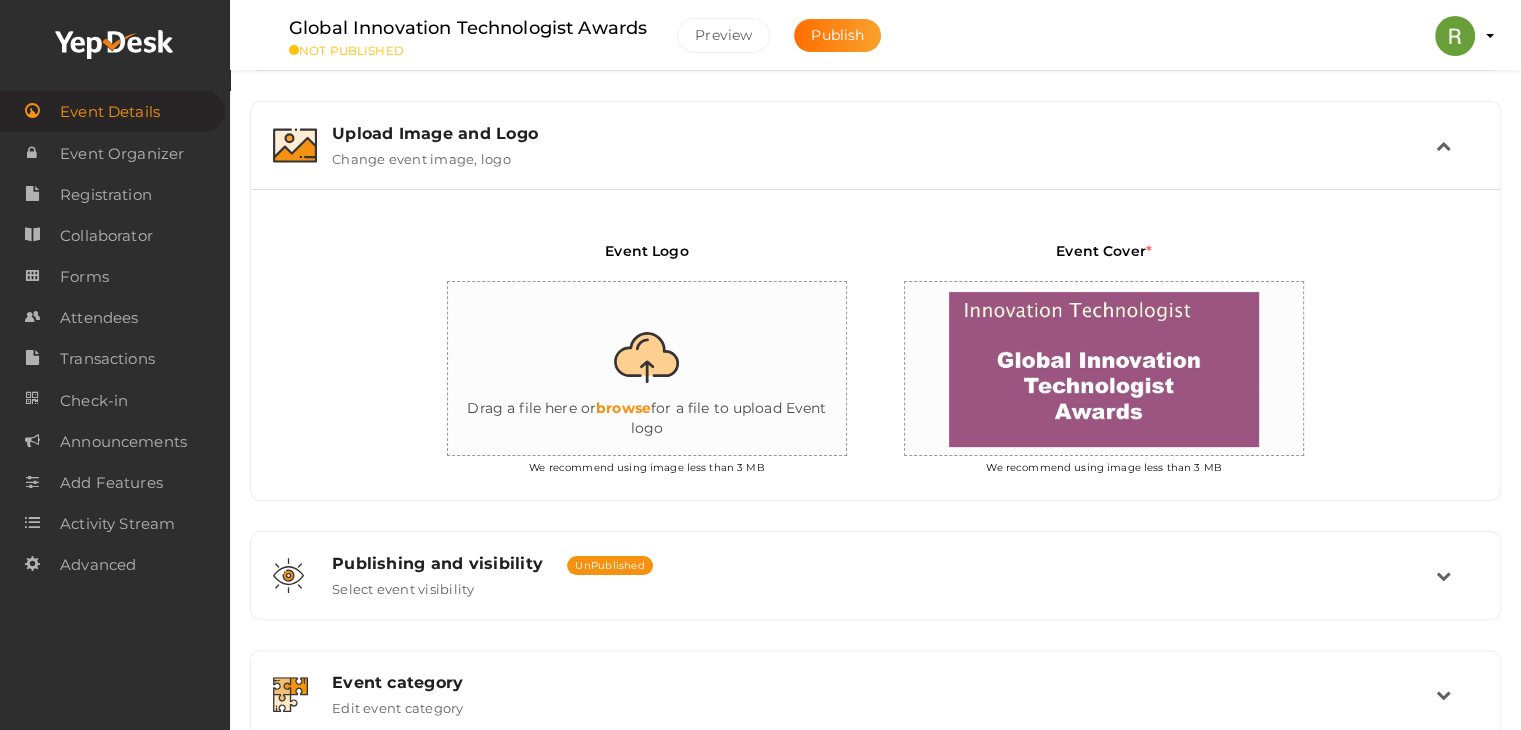 click at bounding box center [648, 369] 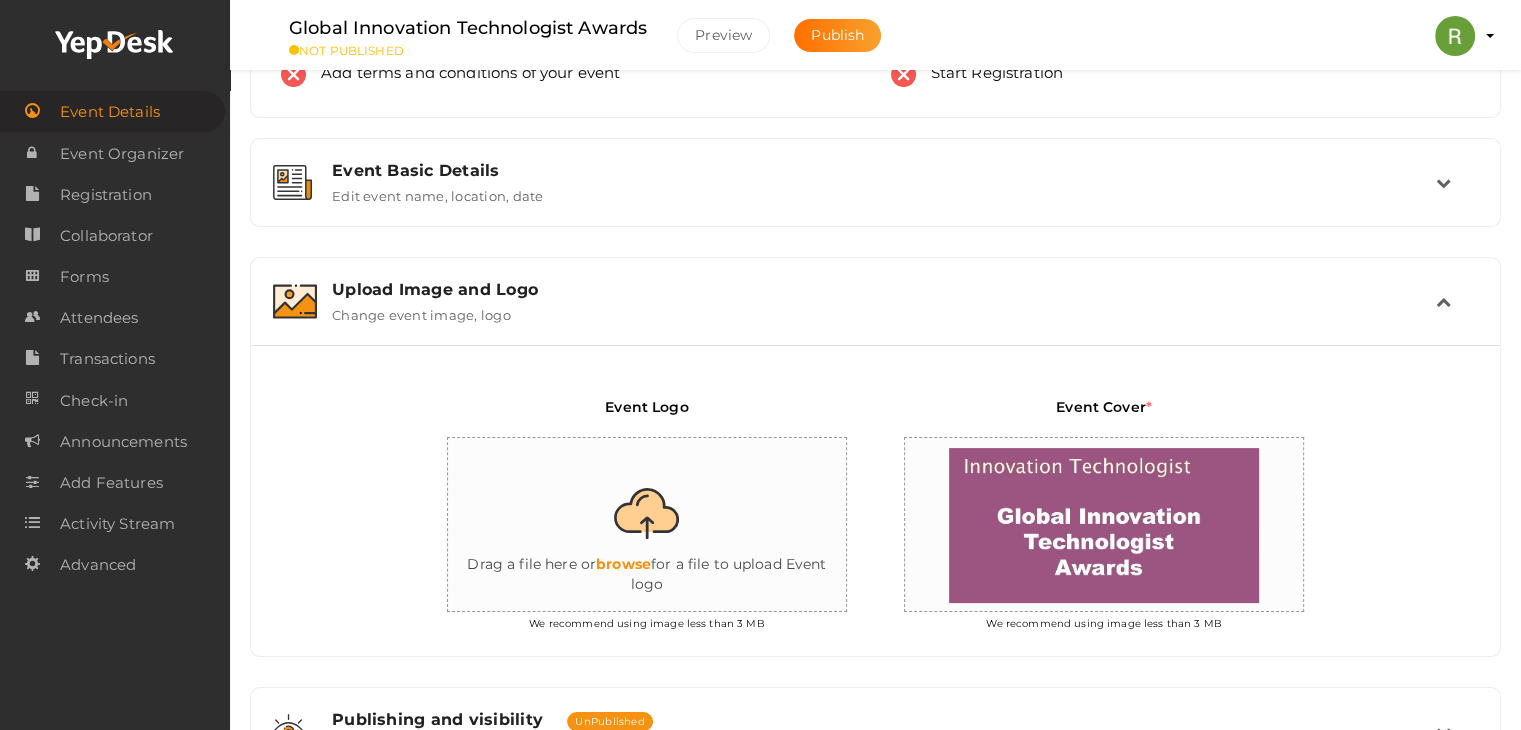 scroll, scrollTop: 0, scrollLeft: 0, axis: both 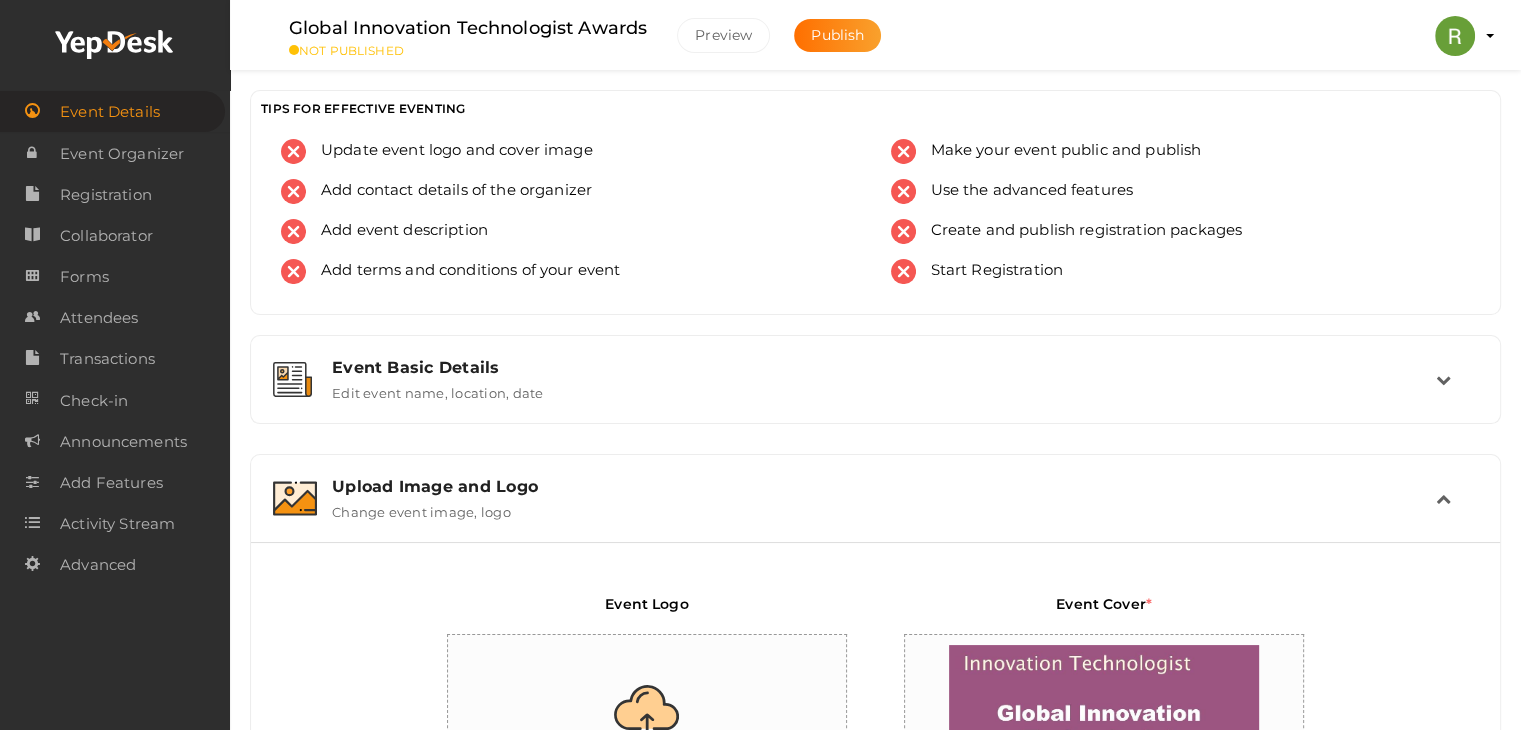 type on "C:\fakepath\My Logo.jpeg" 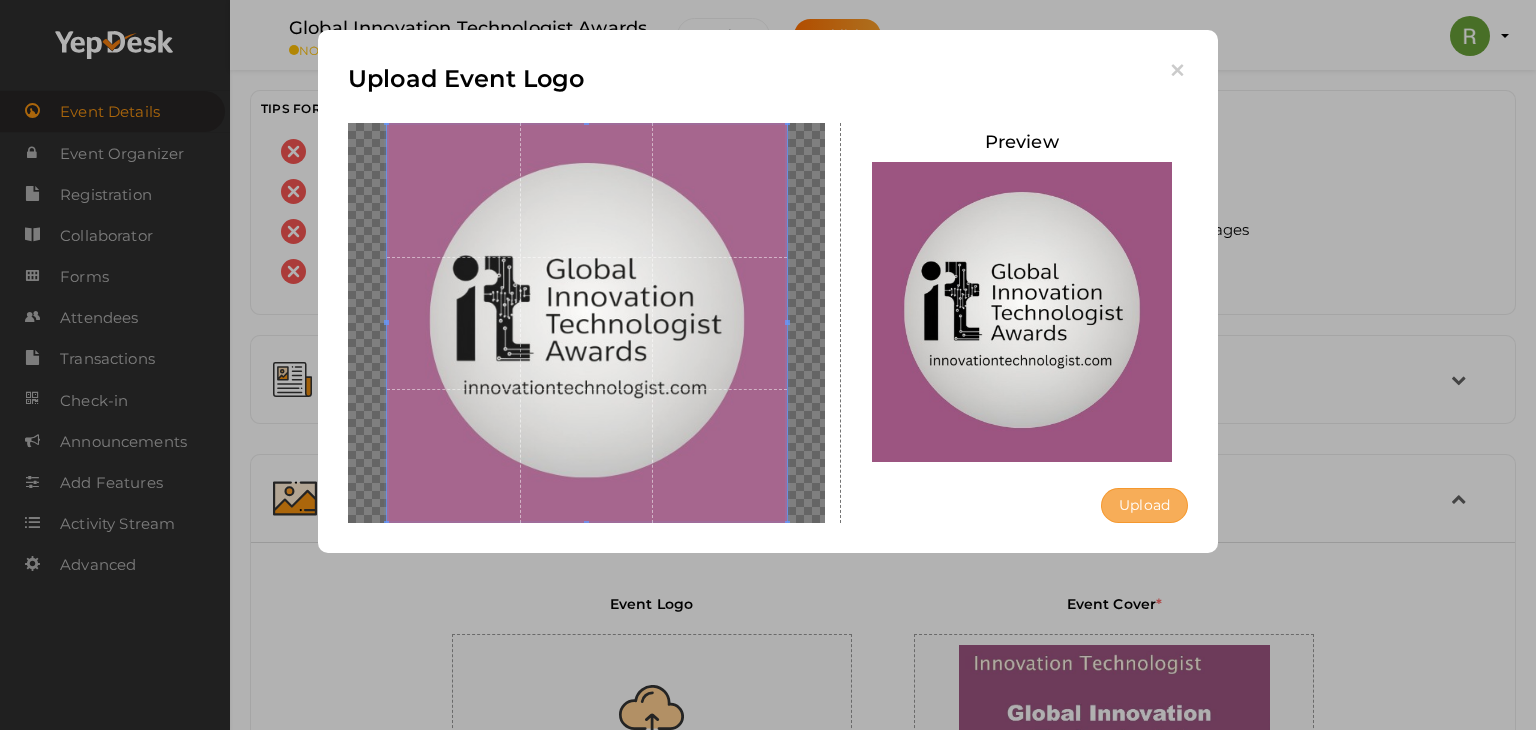 click on "Upload" at bounding box center (1144, 505) 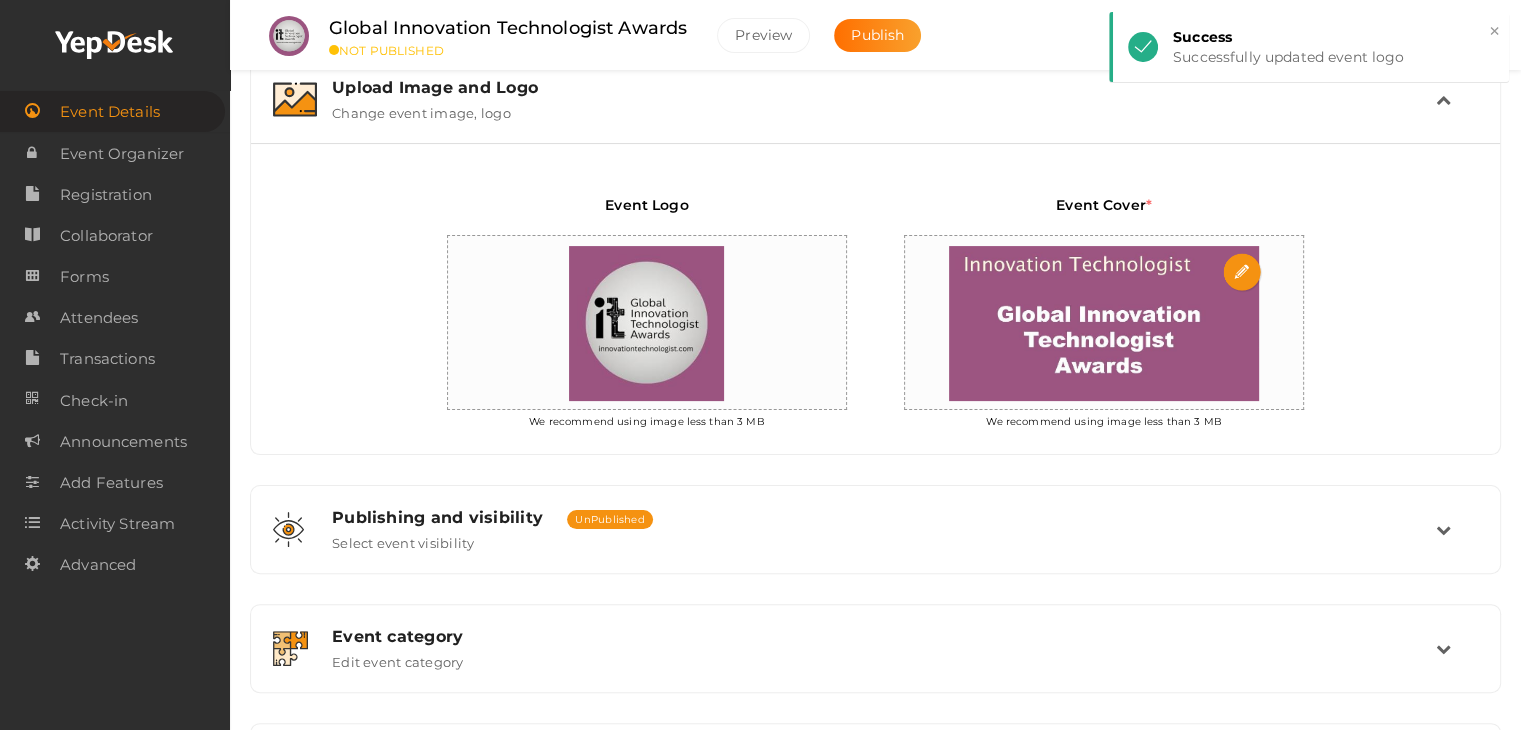 scroll, scrollTop: 400, scrollLeft: 0, axis: vertical 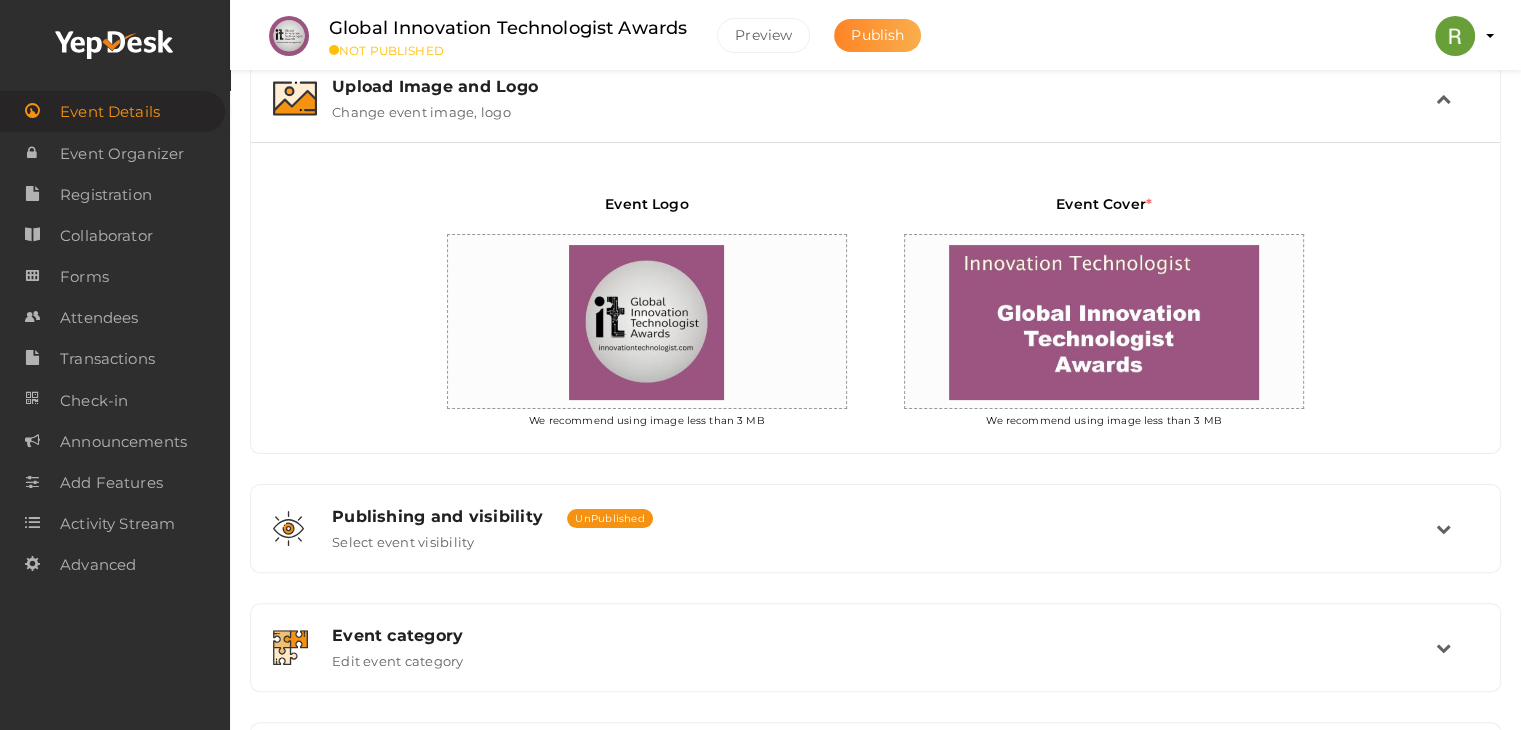 click on "Publish" at bounding box center [877, 35] 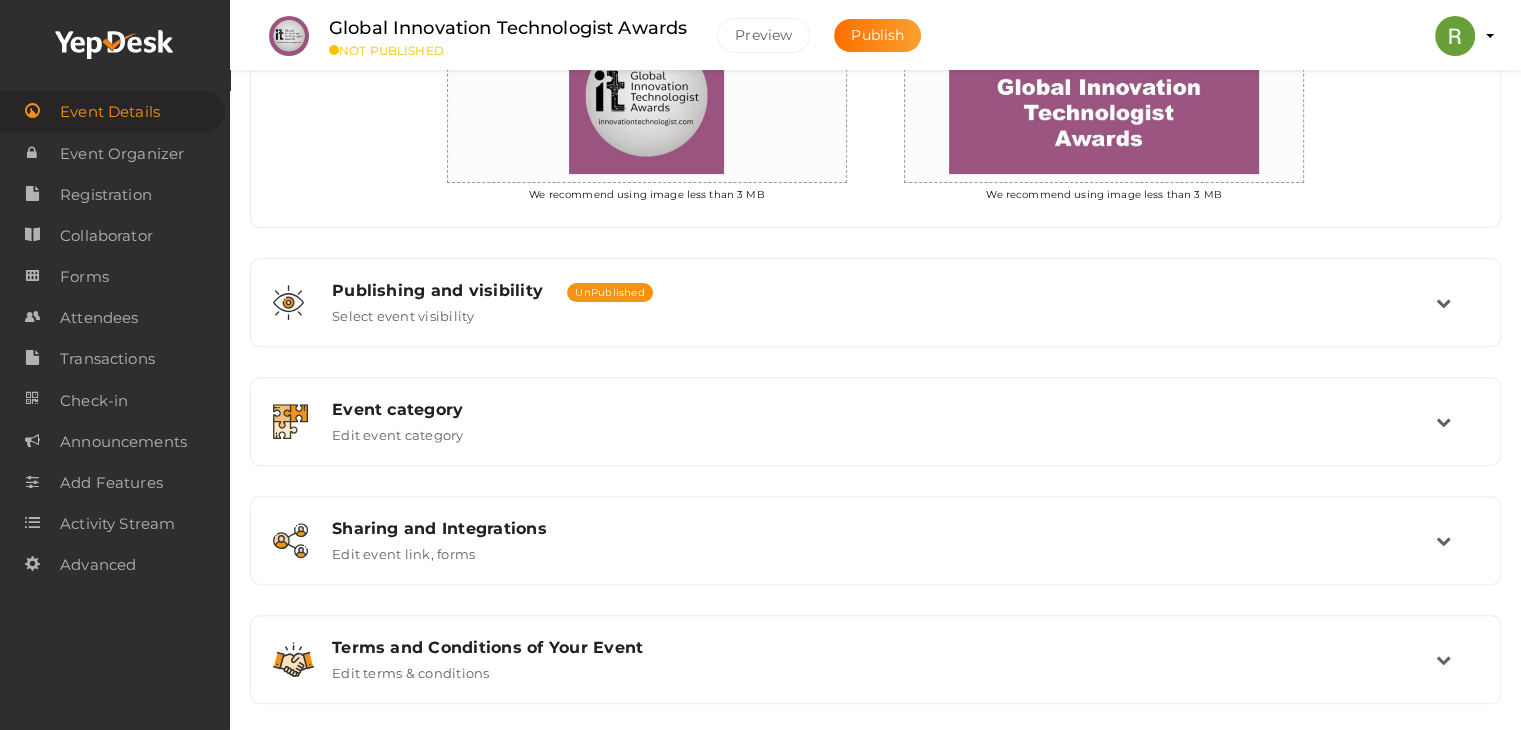 scroll, scrollTop: 646, scrollLeft: 0, axis: vertical 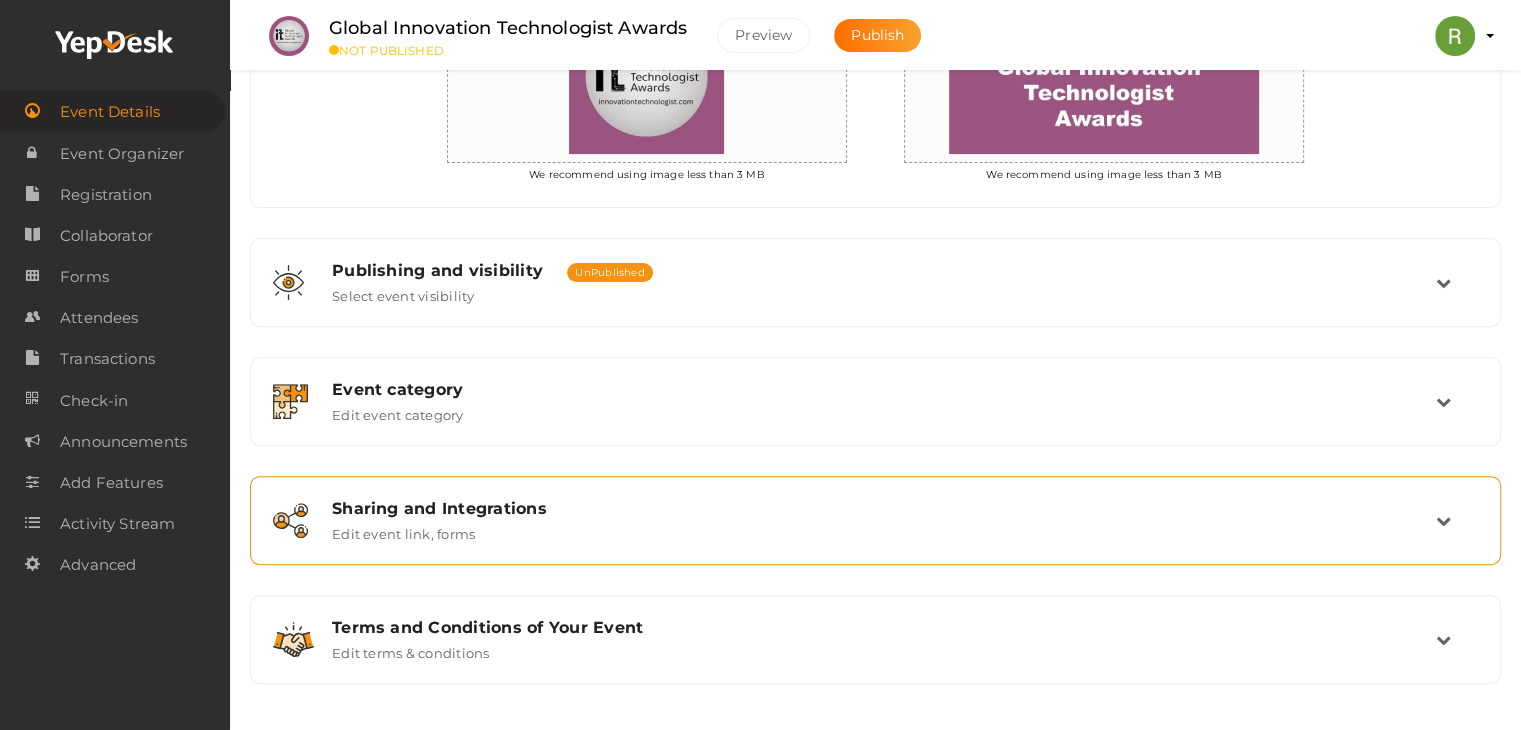 click on "Sharing and Integrations
Edit event link,
forms" at bounding box center (876, 520) 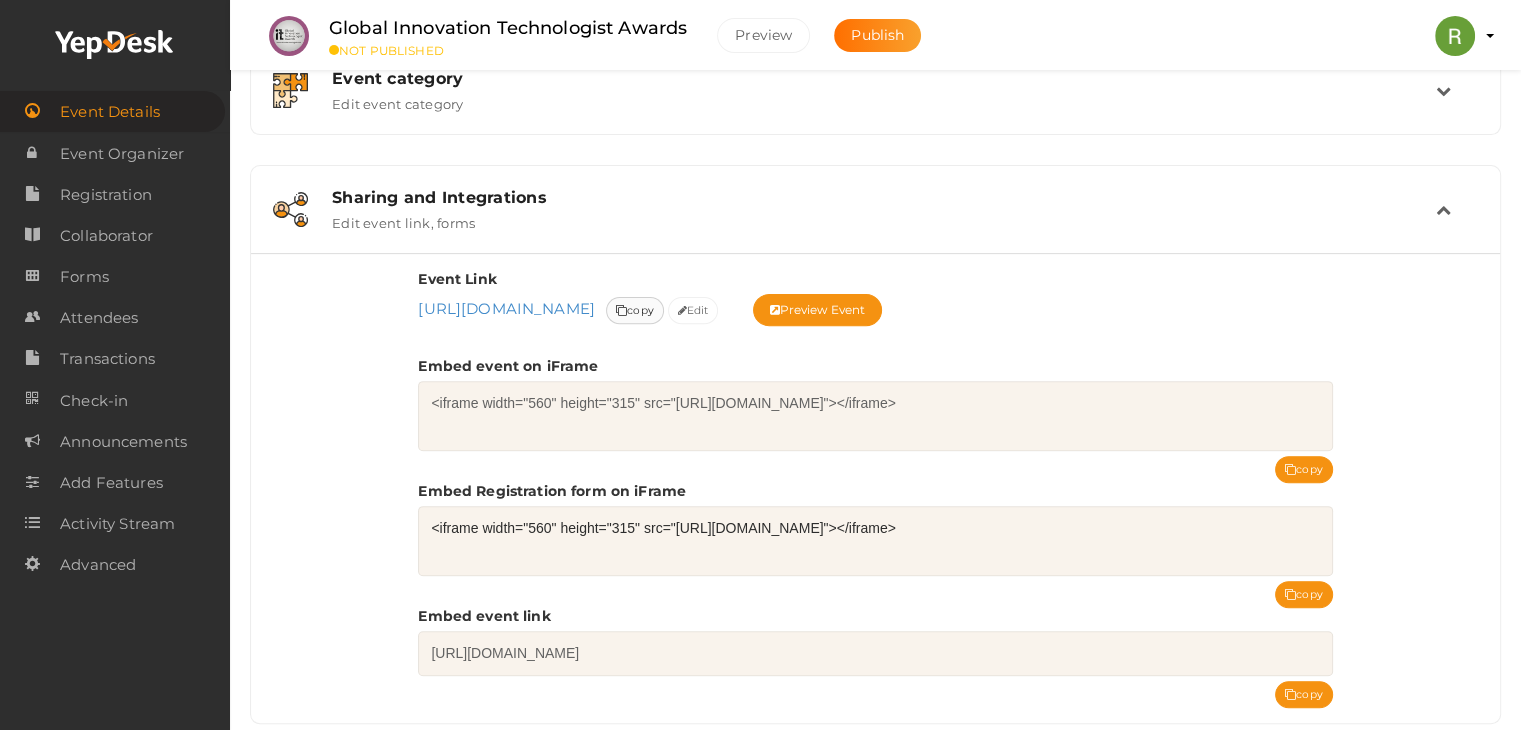 click on "copy" at bounding box center [635, 310] 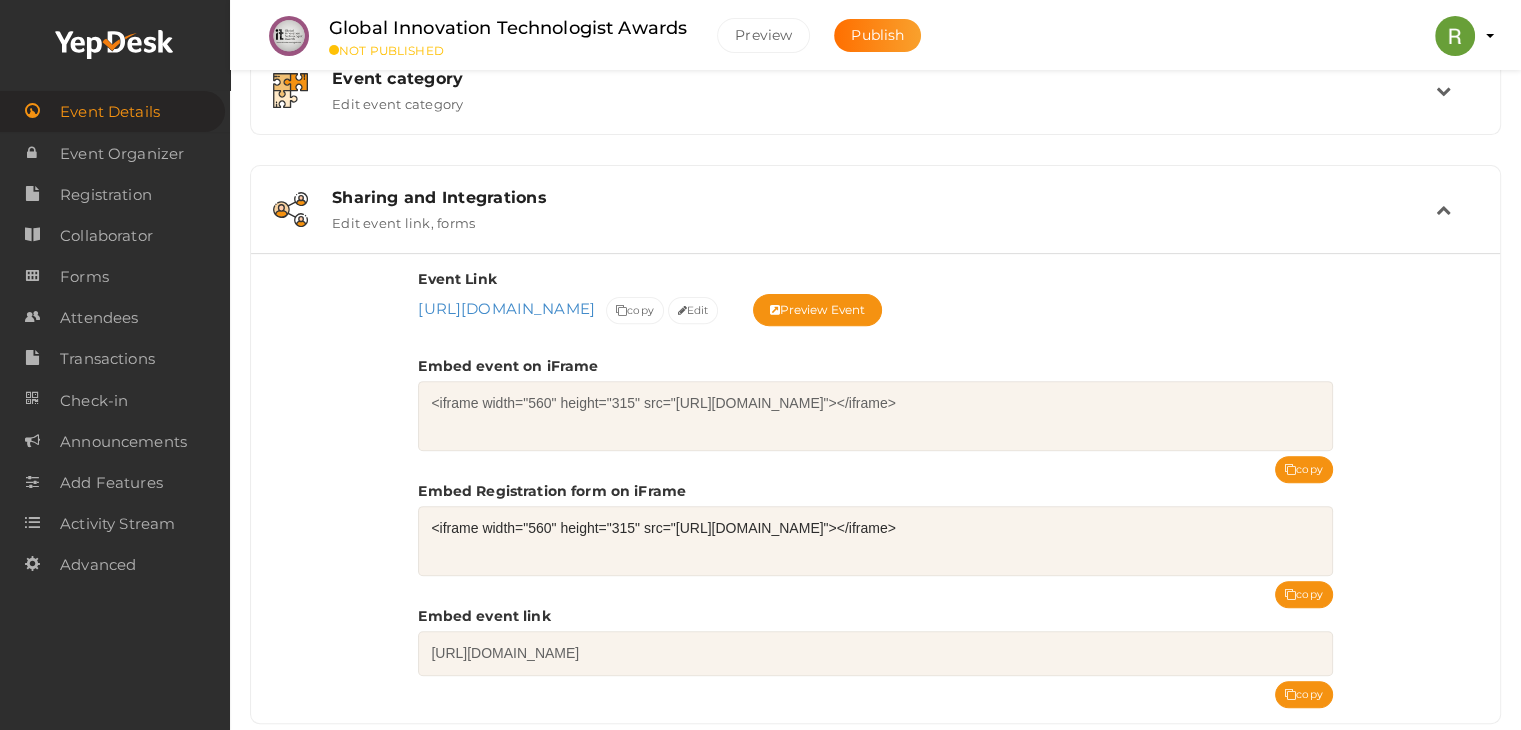 drag, startPoint x: 408, startPoint y: 309, endPoint x: 925, endPoint y: 315, distance: 517.0348 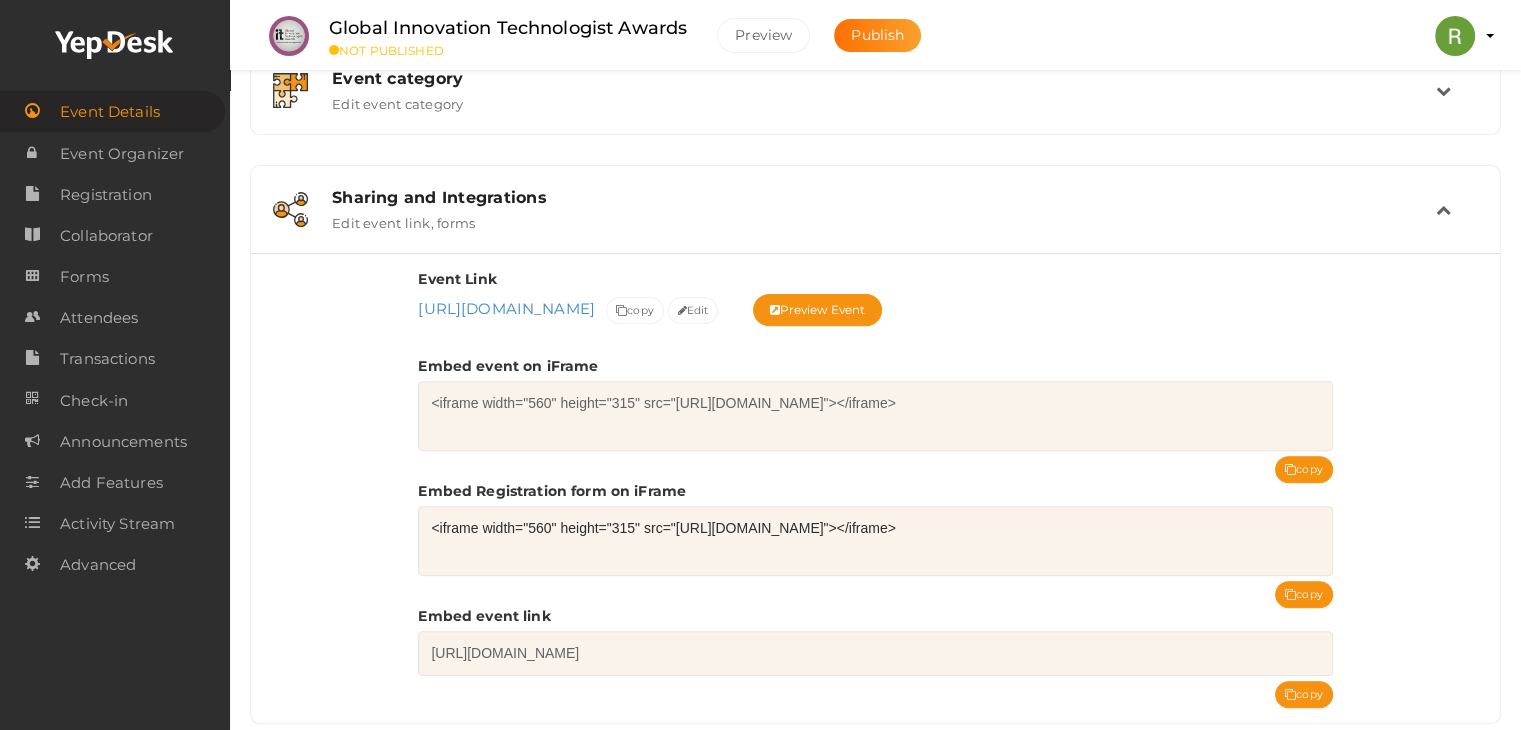 click on "Event Link
https://www.yepdesk.com/global-innovation-technologist-awards2
https://www.yepdesk.com/global-innovation-technologist-awards2
Event uri is mandatory.
Event uri already exists please try another.
copy
Edit
Save
Cancel
Preview Event
Embed event on iFrame
<iframe width="560" height="315" src="https://www.yepdesk.com/embed/global-innovation-technologist-awards2"></iframe>
copy
Embed Registration form on iFrame
<iframe width="560" height="315" src="https://www.yepdesk.com/embed/open-register/686513e2c9e77c0001ba20a6/g5gst8f0ad"></iframe>
copy
Embed event link" at bounding box center (875, 488) 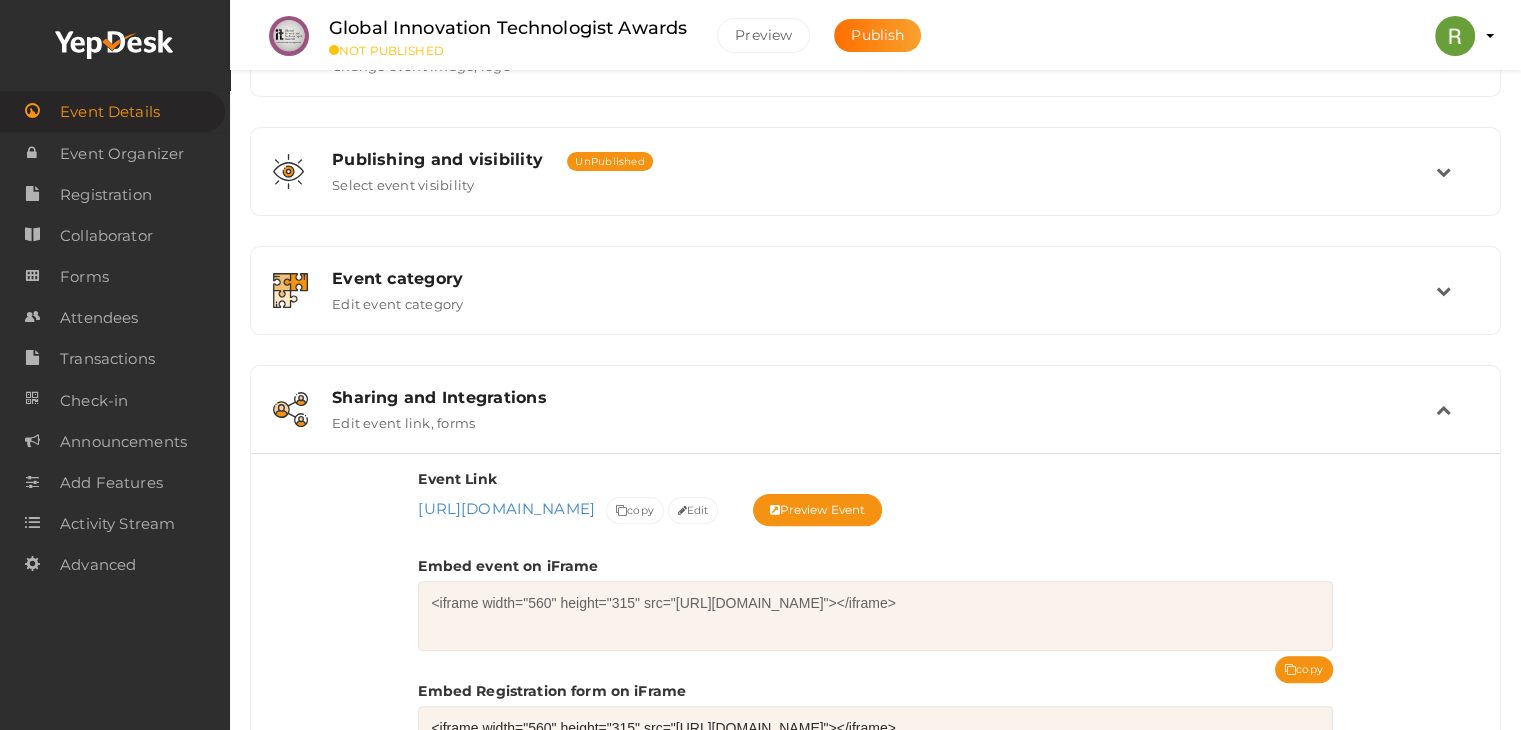 scroll, scrollTop: 46, scrollLeft: 0, axis: vertical 